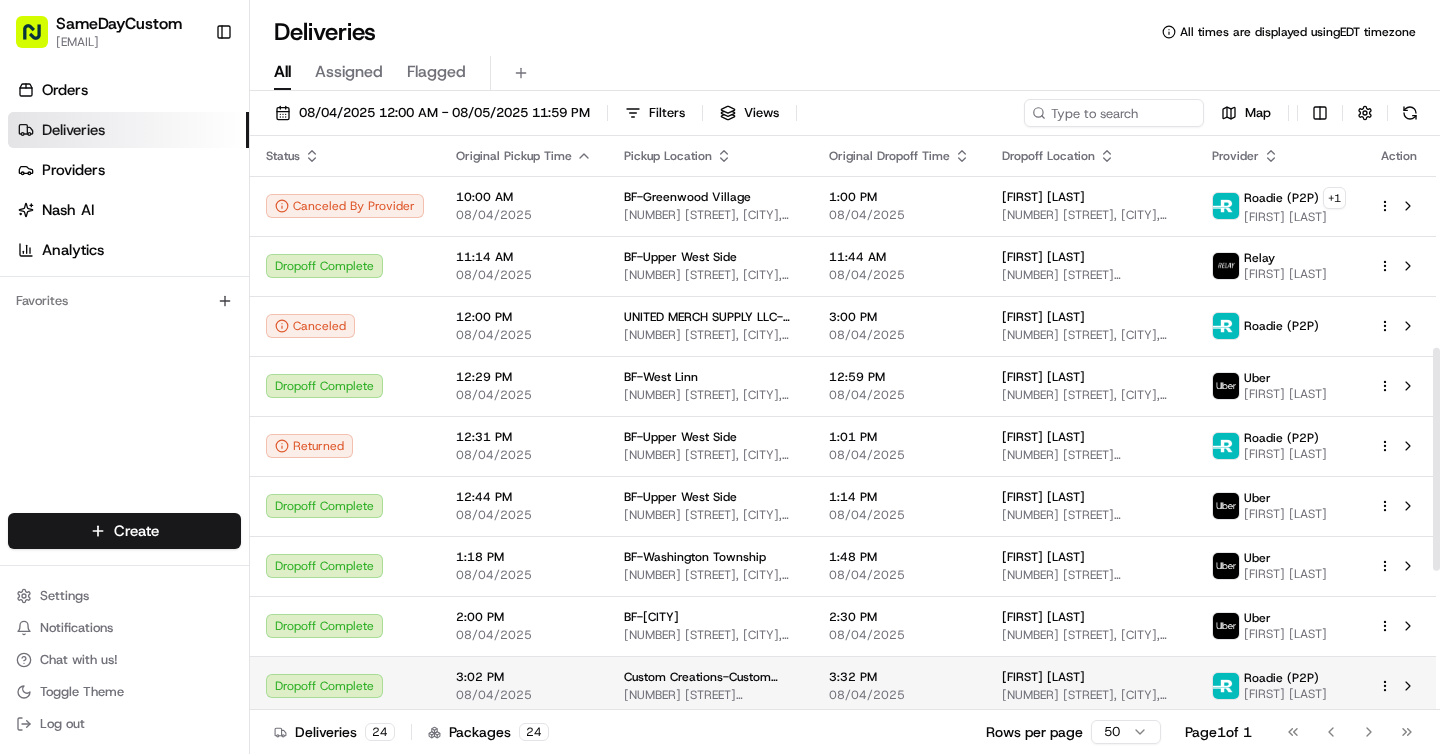 scroll, scrollTop: 0, scrollLeft: 0, axis: both 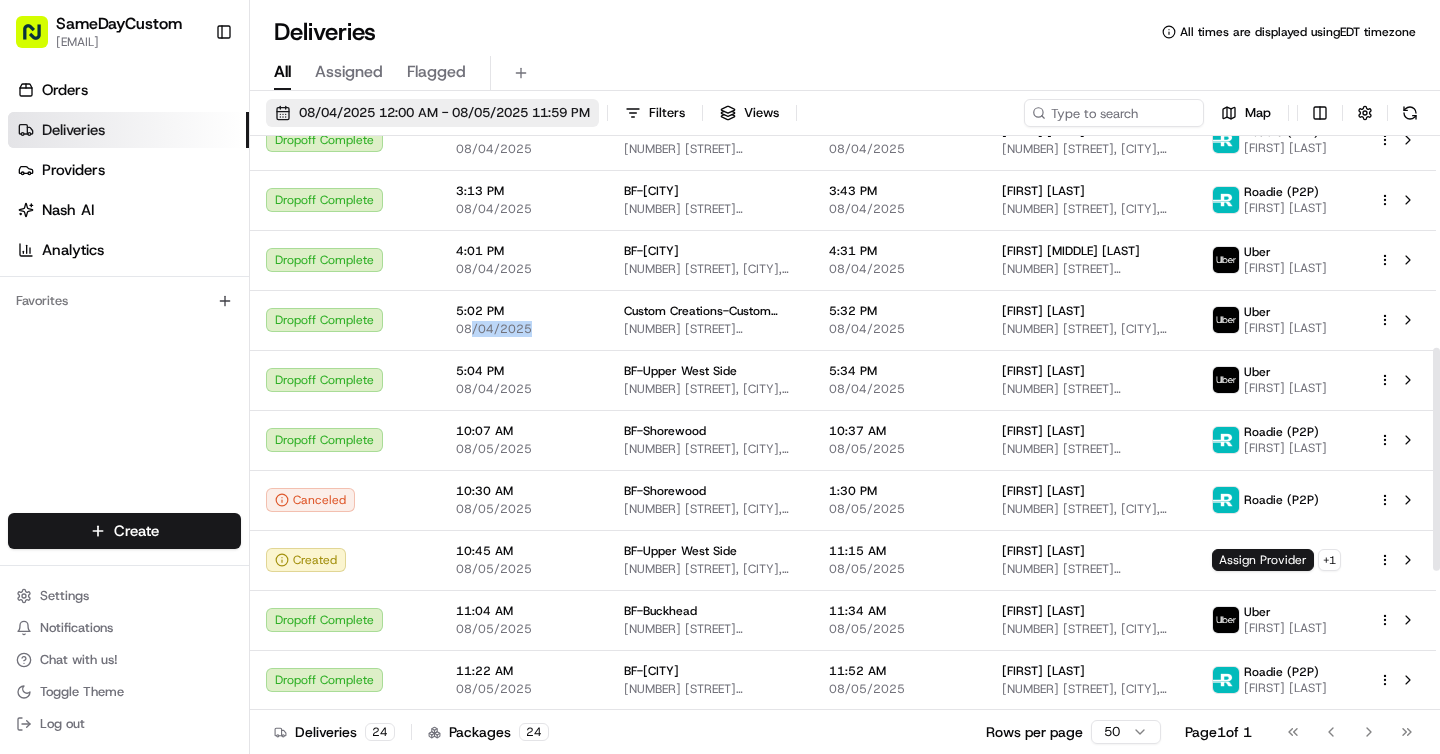 click on "08/04/2025 12:00 AM - 08/05/2025 11:59 PM" at bounding box center [444, 113] 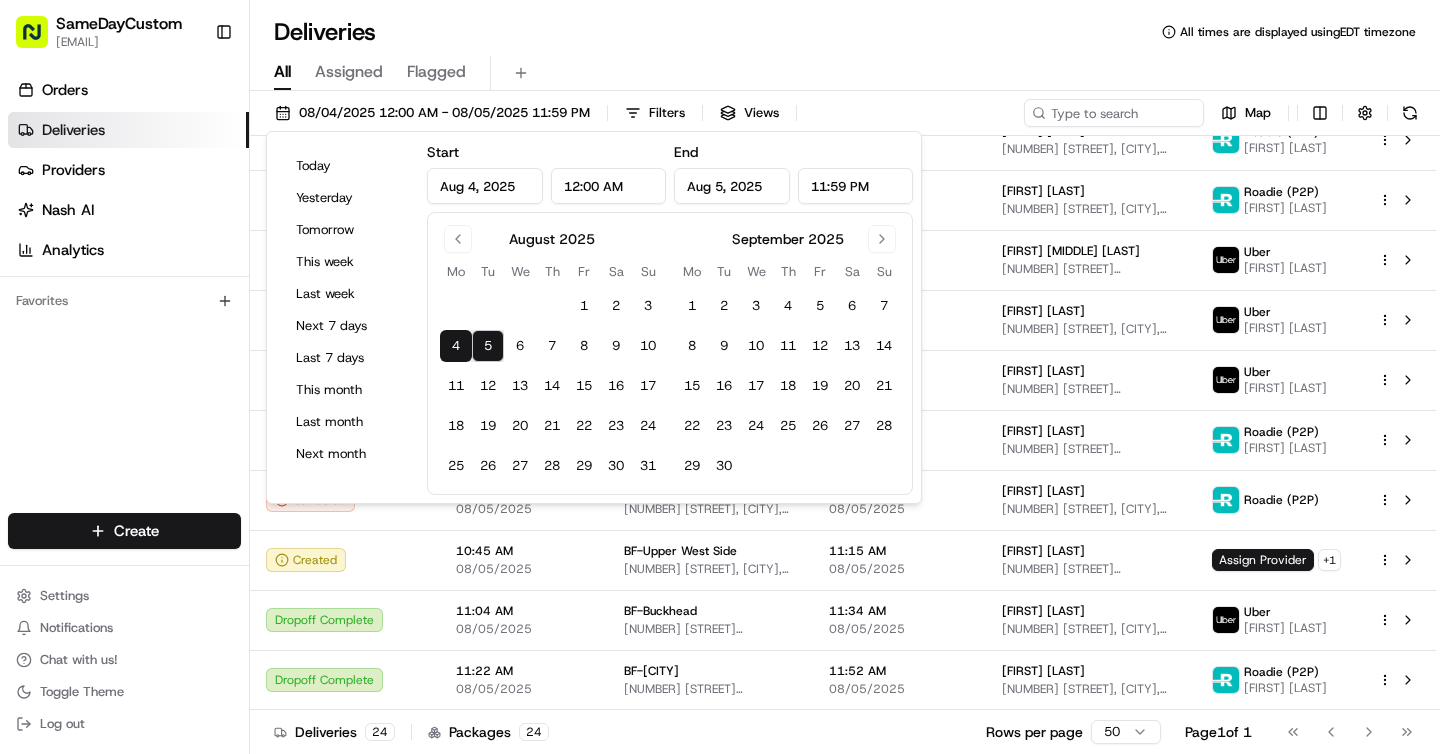click on "5" at bounding box center (488, 346) 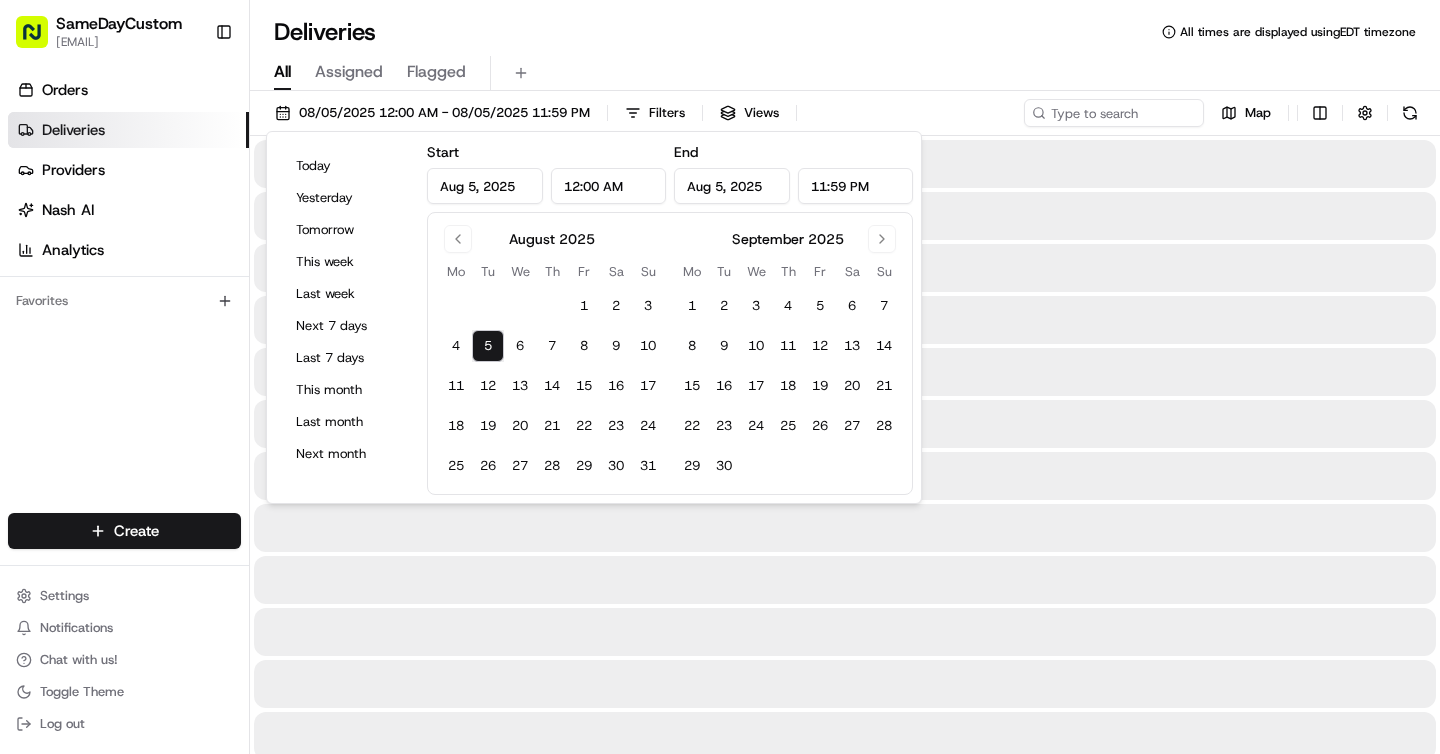 click on "Deliveries All times are displayed using  EDT   timezone" at bounding box center [845, 32] 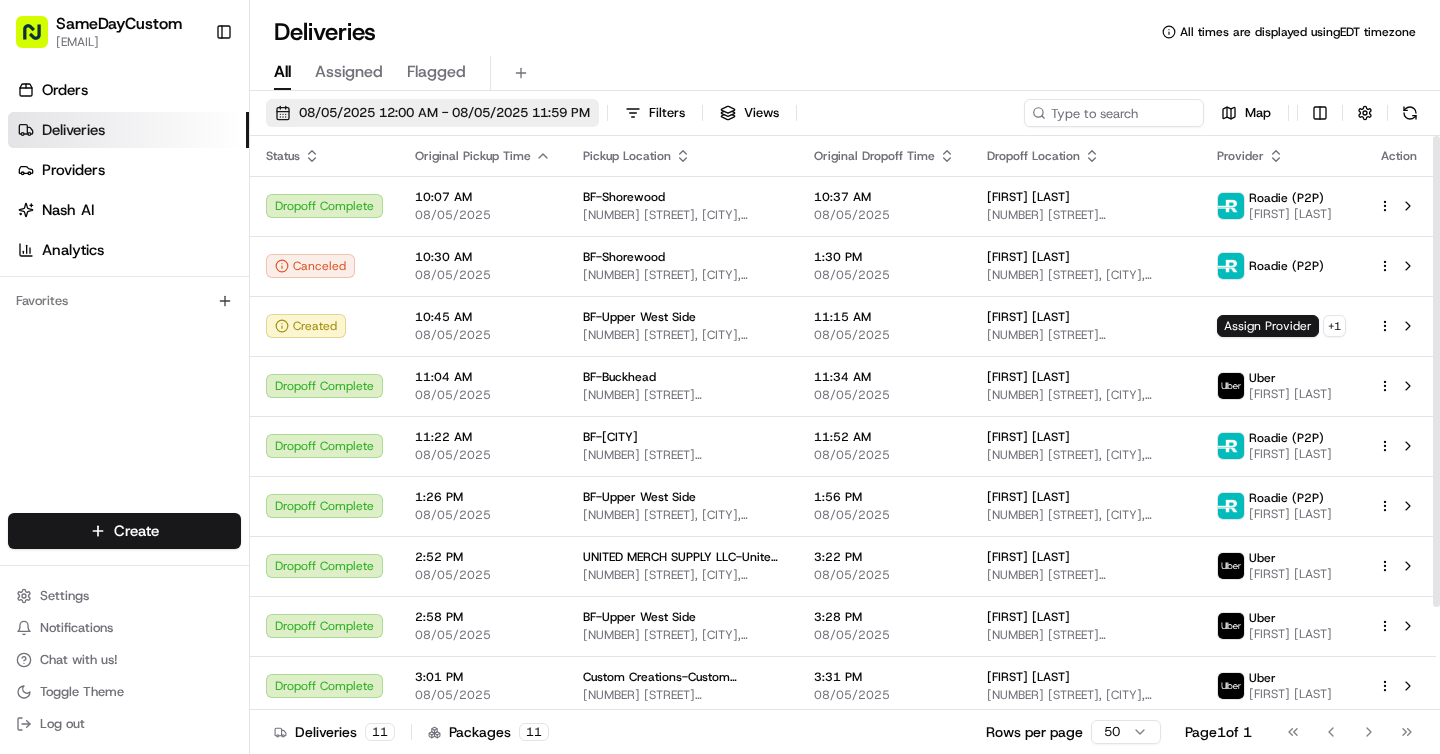 click on "08/05/2025 12:00 AM - 08/05/2025 11:59 PM" at bounding box center (444, 113) 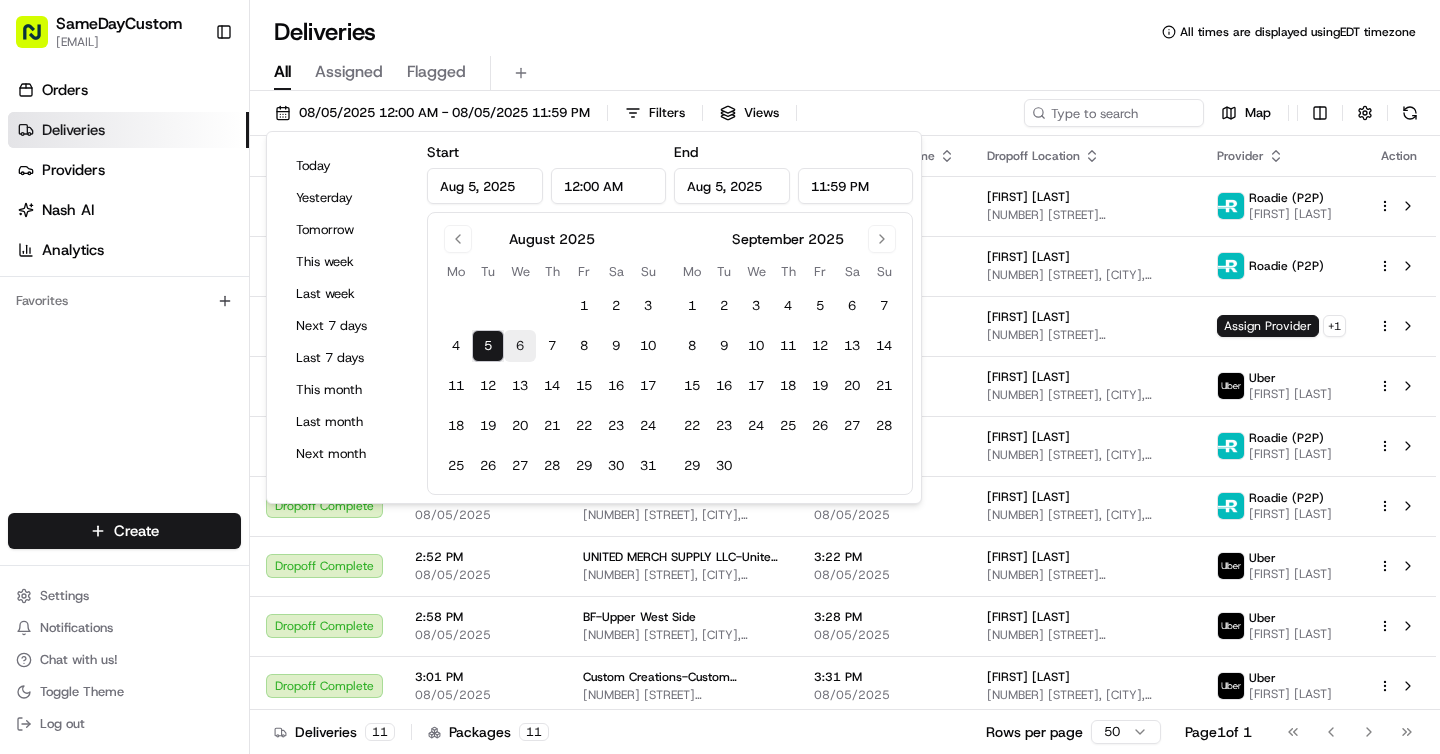 click on "6" at bounding box center [520, 346] 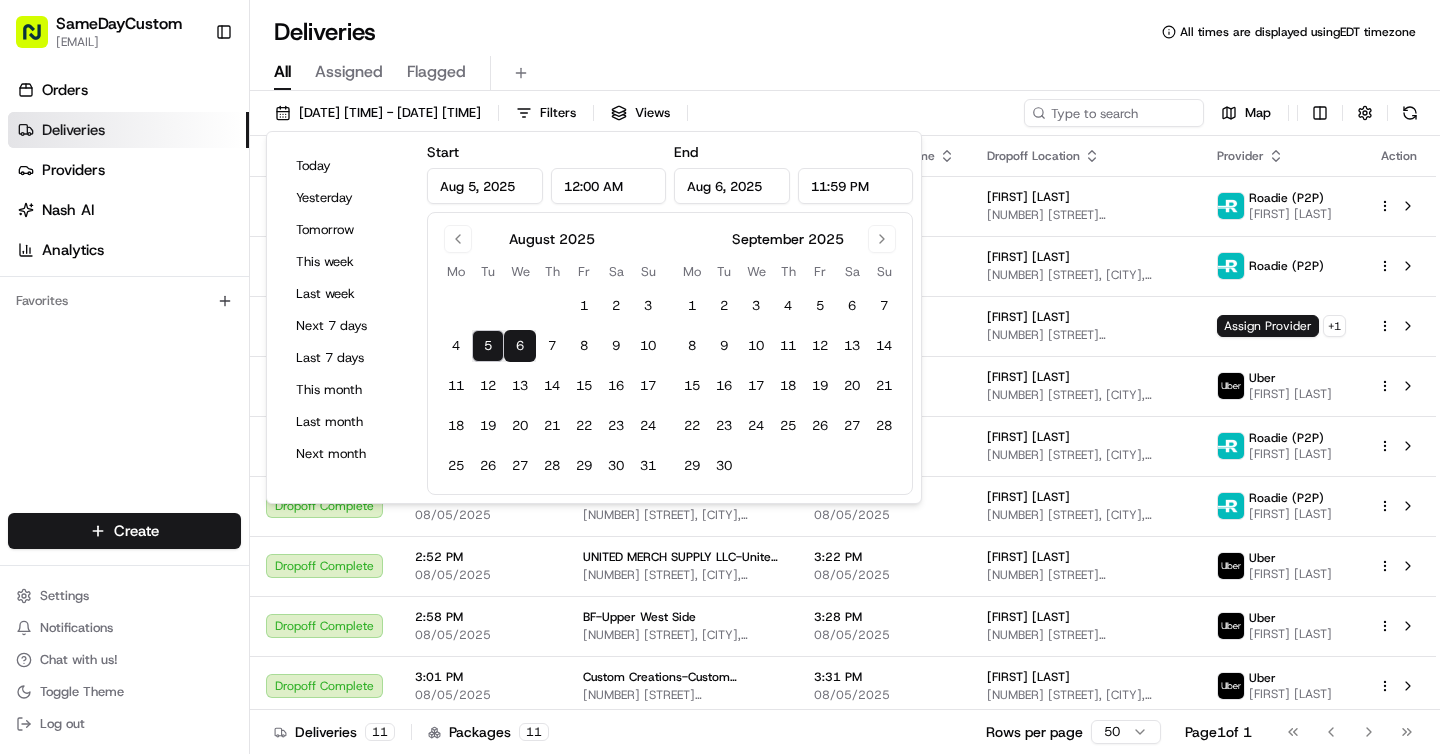 click on "Deliveries All times are displayed using  EDT   timezone" at bounding box center [845, 32] 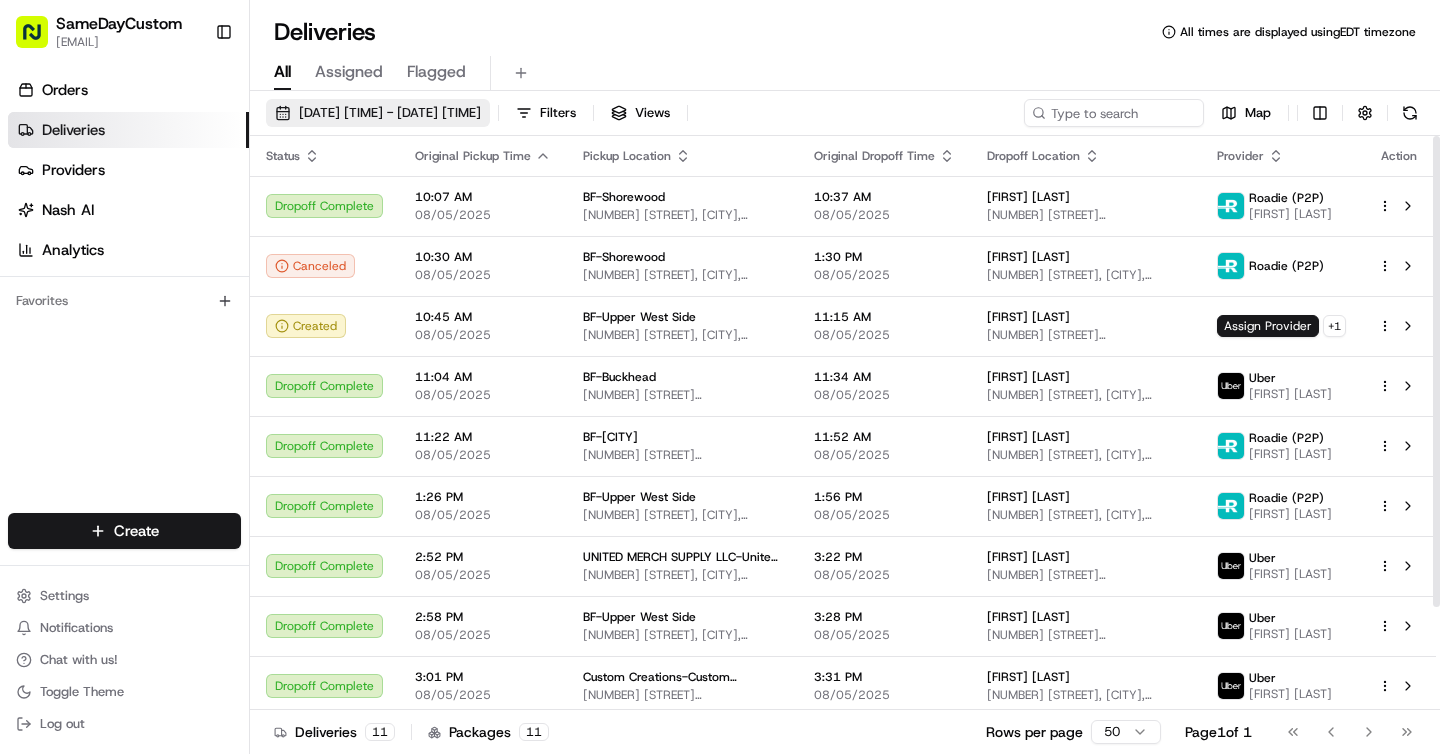 click on "08/05/2025 12:00 AM - 08/06/2025 11:59 PM" at bounding box center (390, 113) 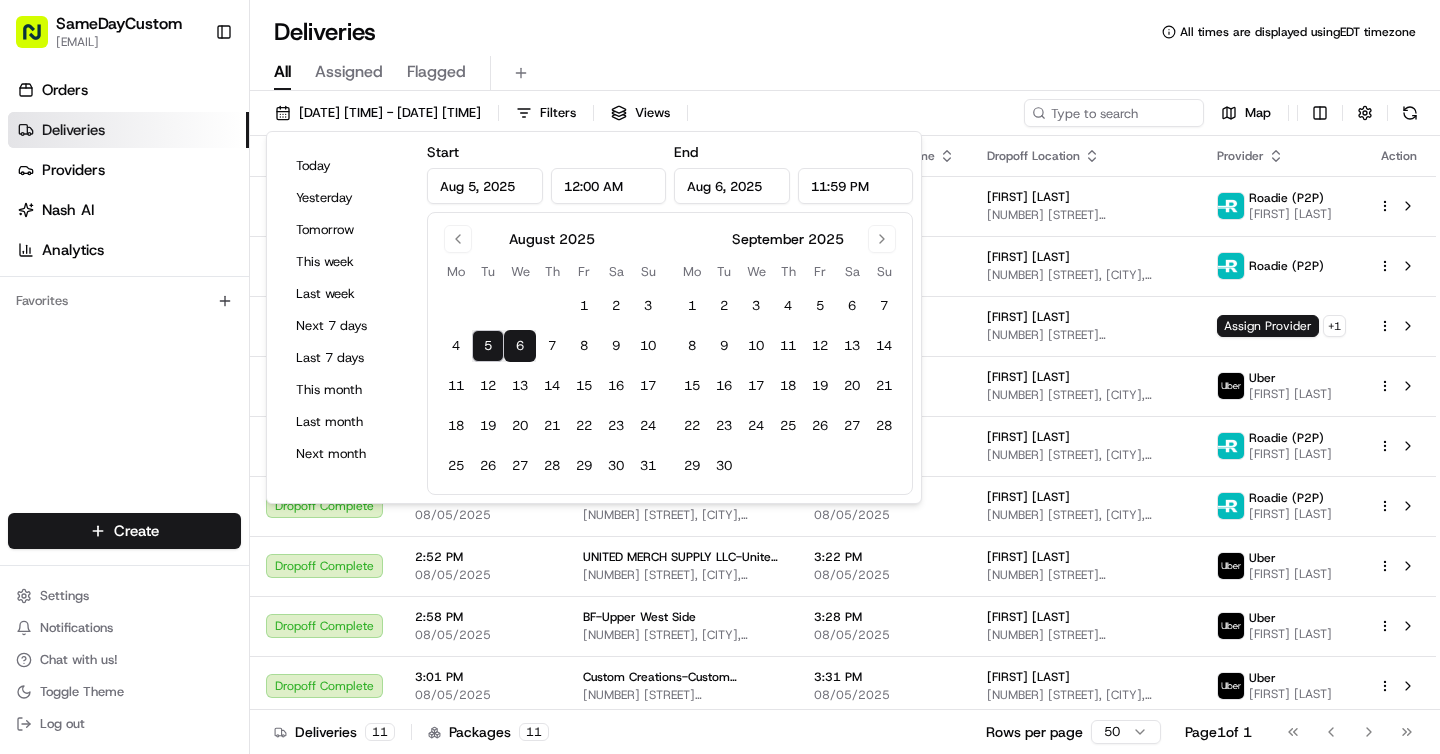 click on "6" at bounding box center (520, 346) 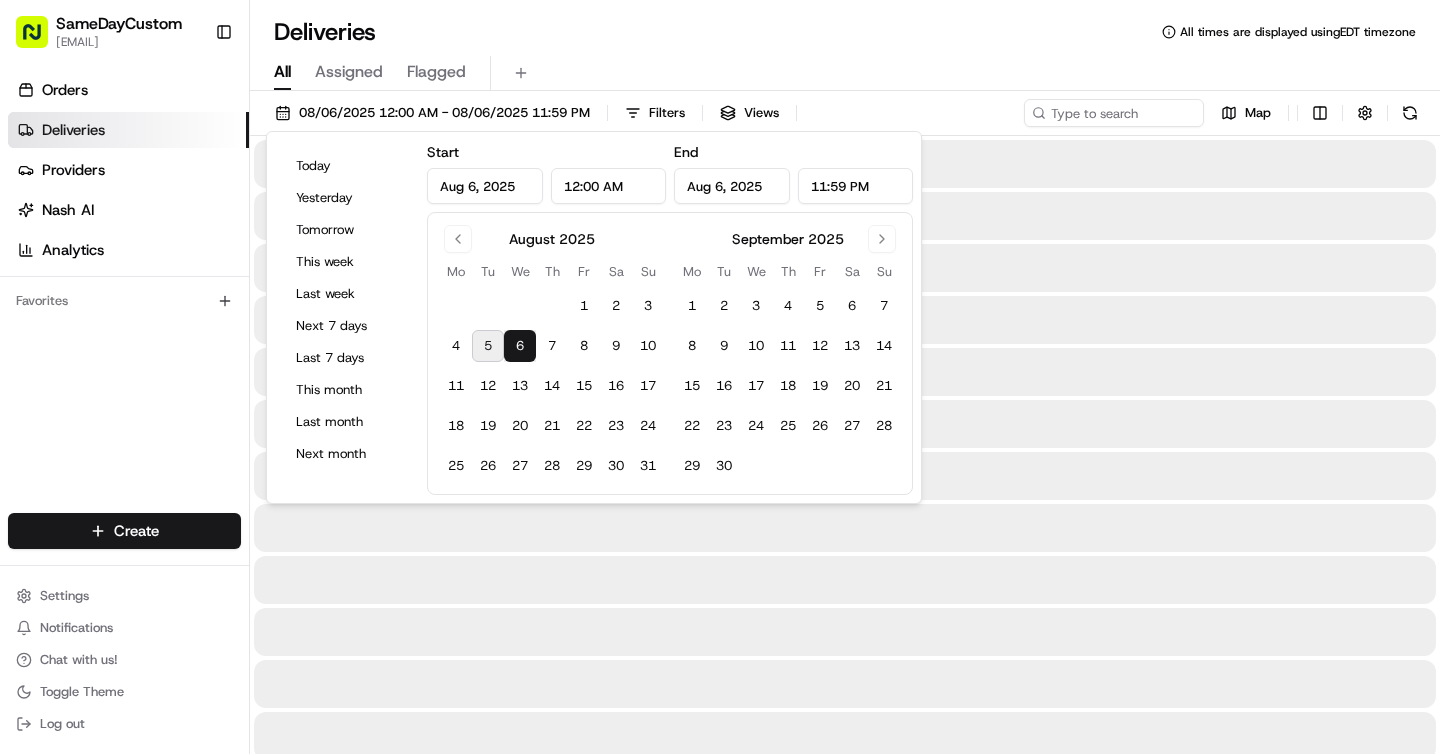 type on "Aug 6, 2025" 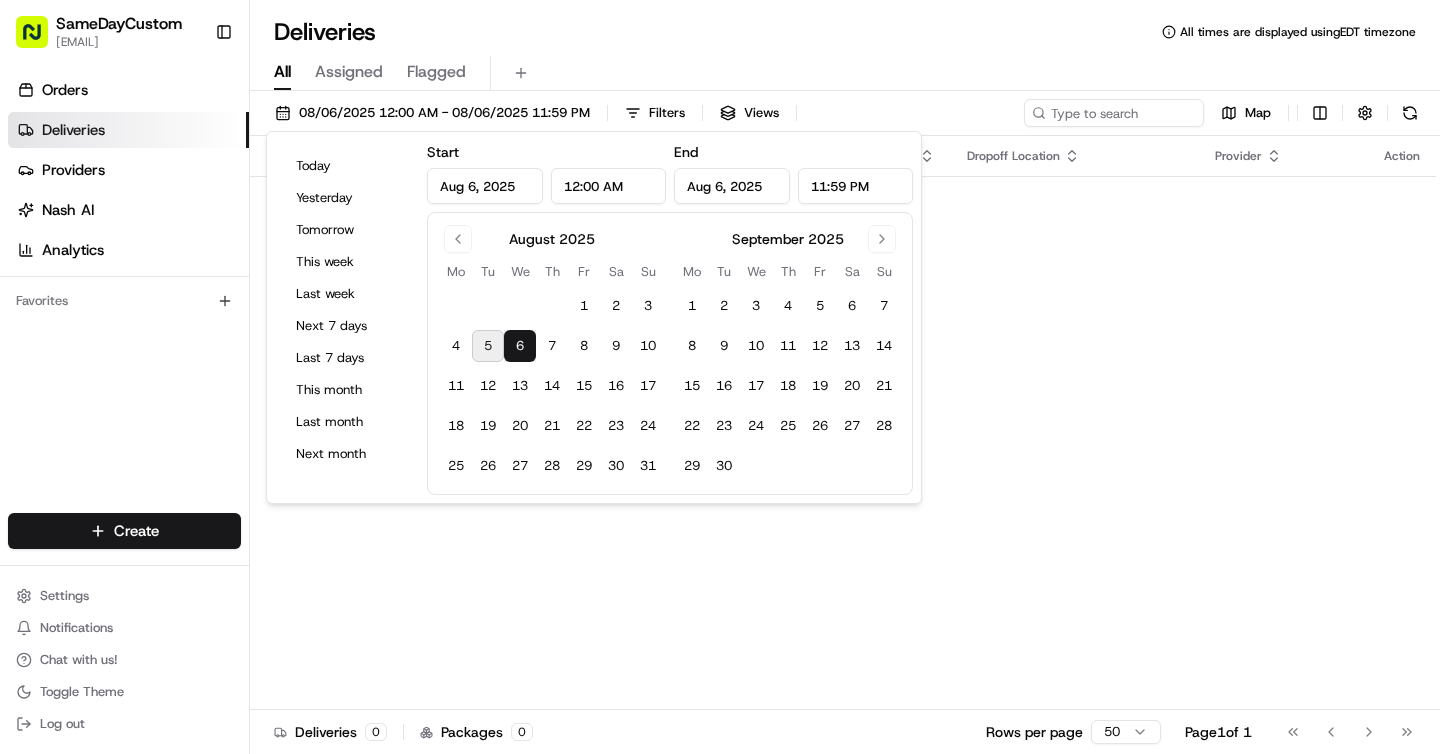 click on "All Assigned Flagged" at bounding box center [845, 69] 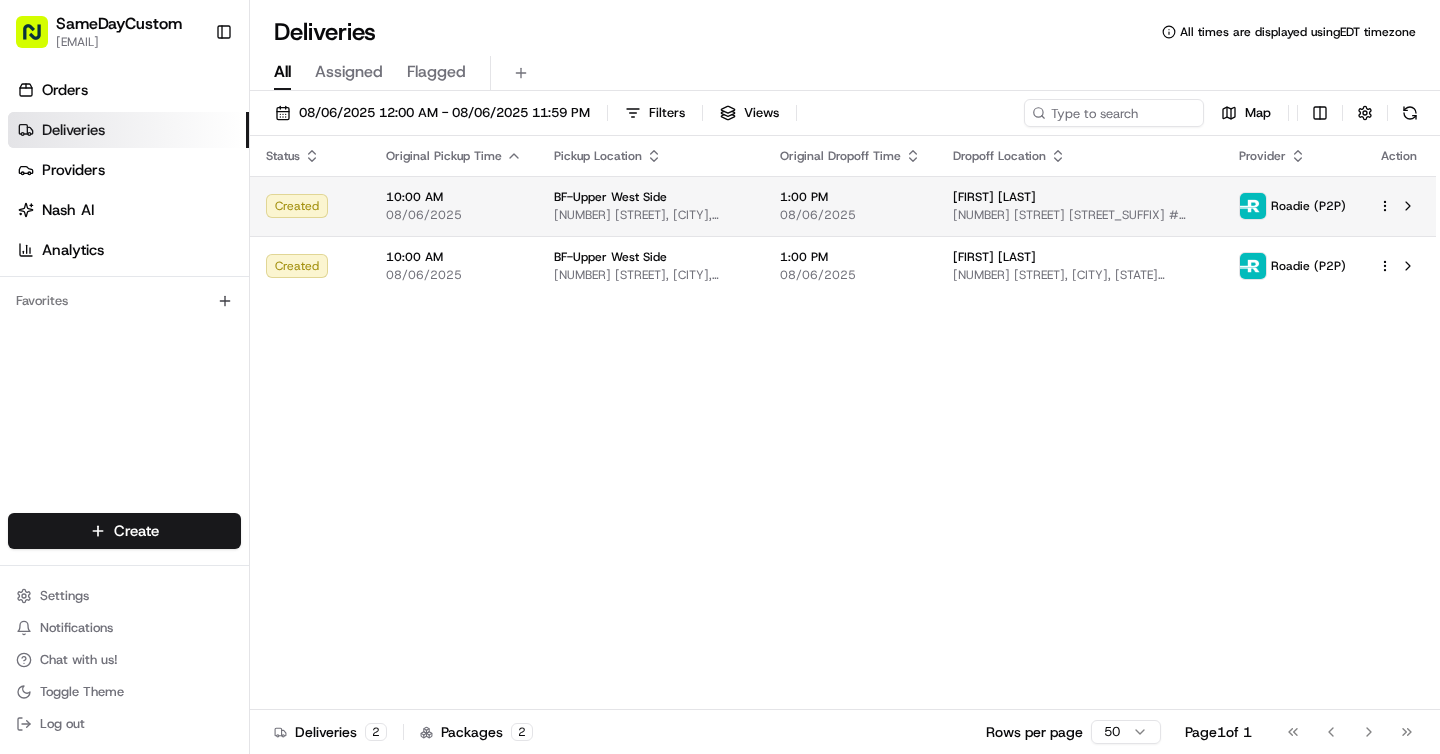 click on "[NUMBER] [STREET], [CITY], [STATE] [POSTAL_CODE], [COUNTRY]" at bounding box center [651, 215] 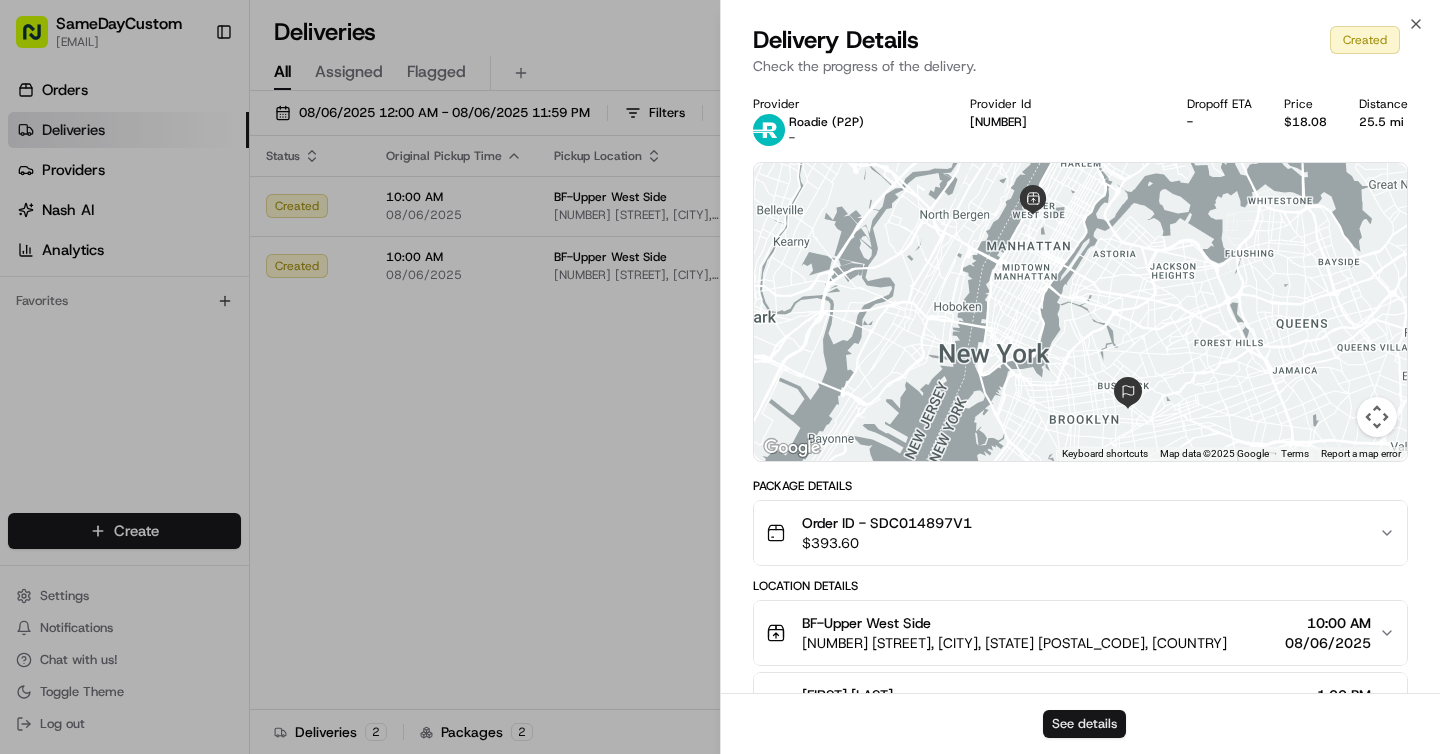 click on "See details" at bounding box center [1084, 724] 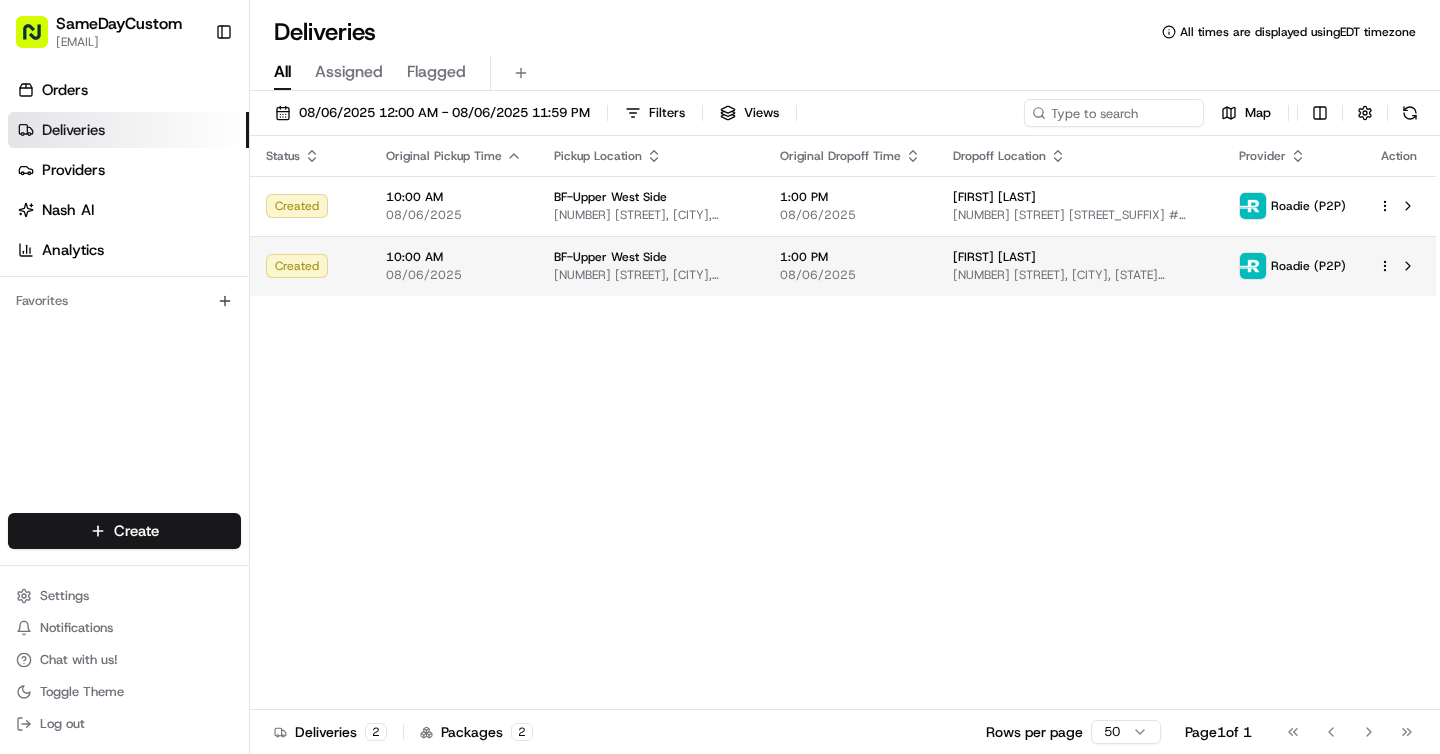 click on "BF-Upper West Side" at bounding box center [610, 257] 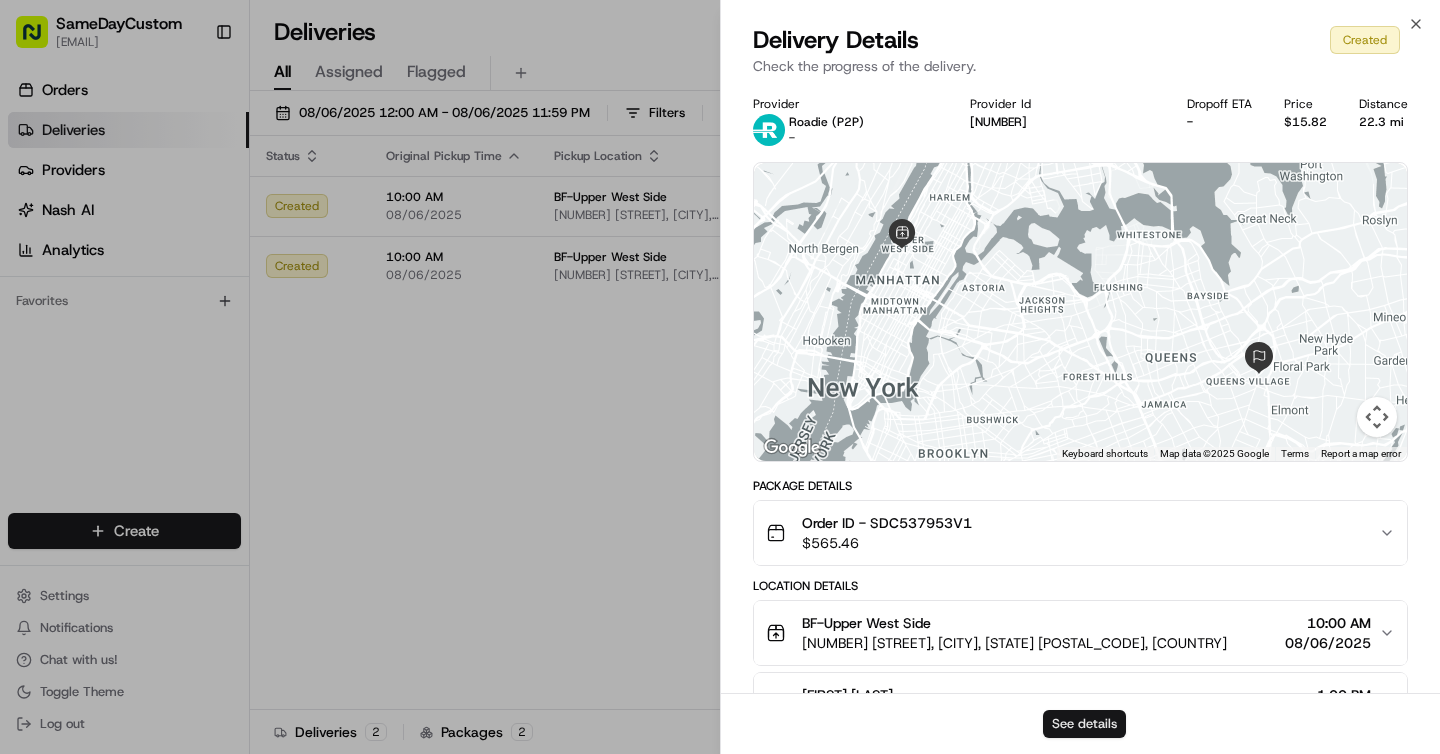 click on "See details" at bounding box center [1084, 724] 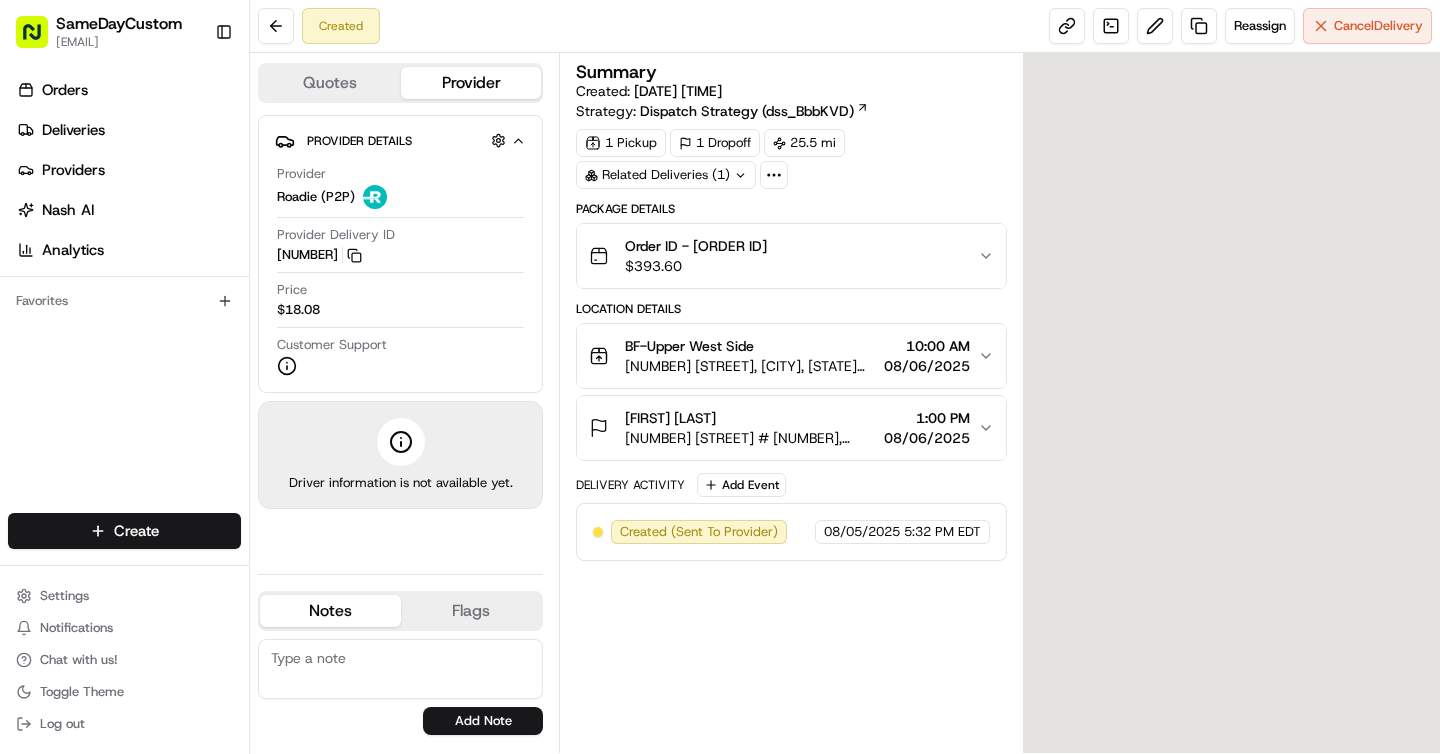 scroll, scrollTop: 0, scrollLeft: 0, axis: both 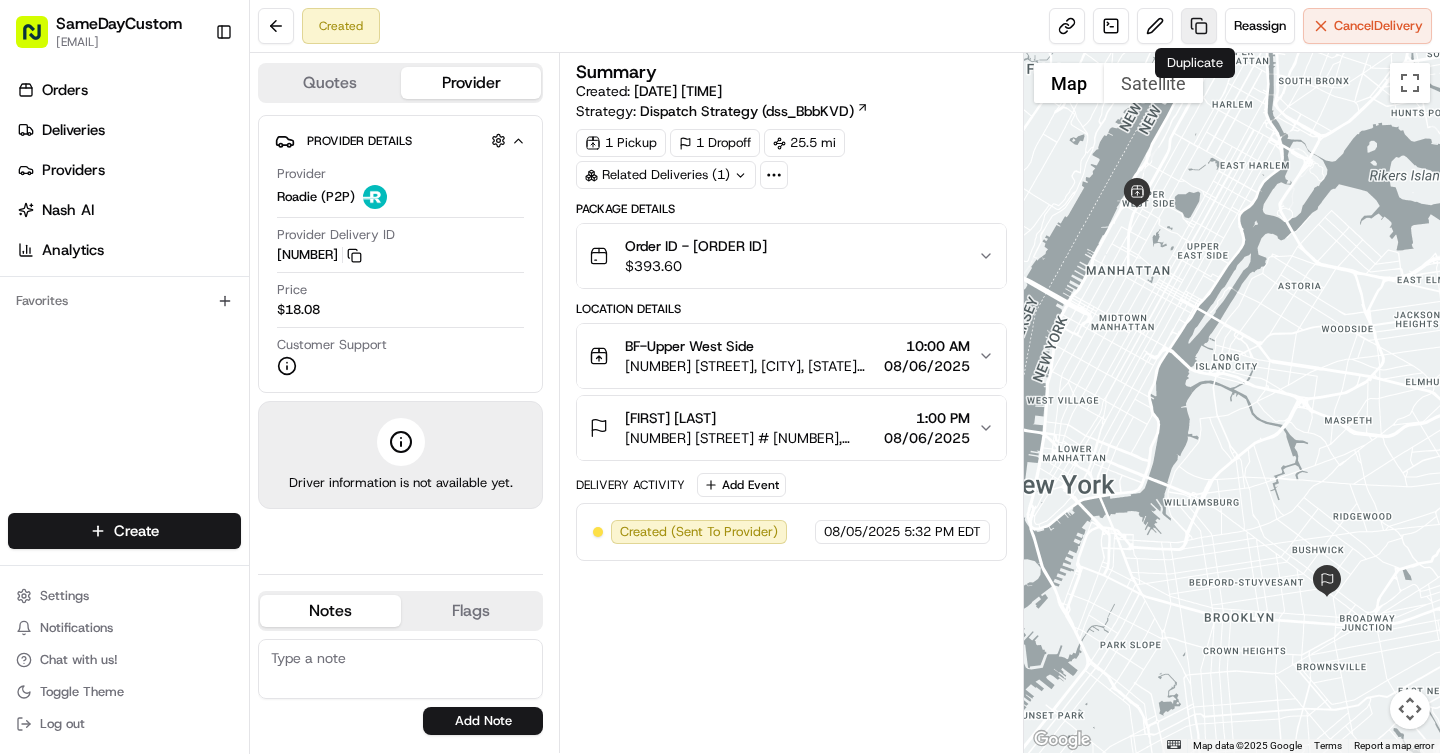 click at bounding box center (1199, 26) 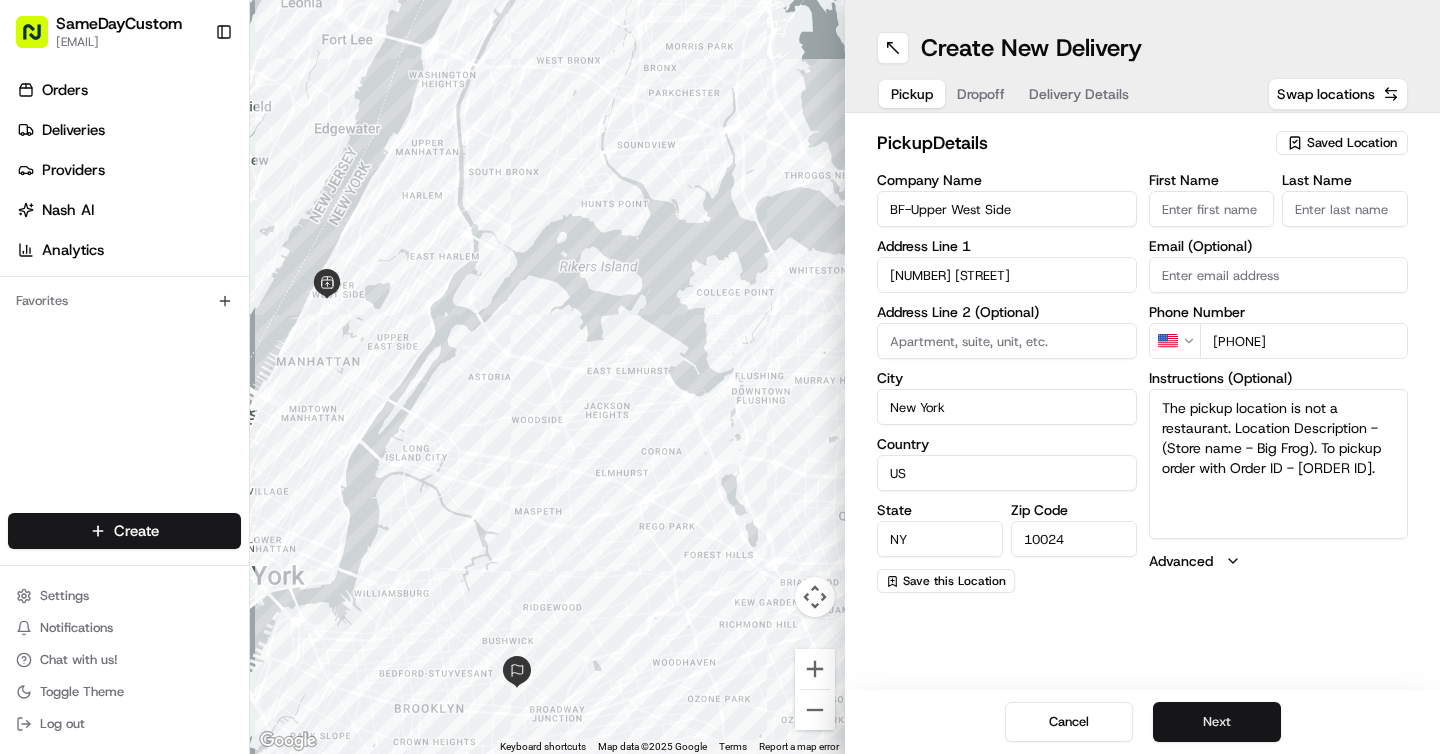 click on "Next" at bounding box center [1217, 722] 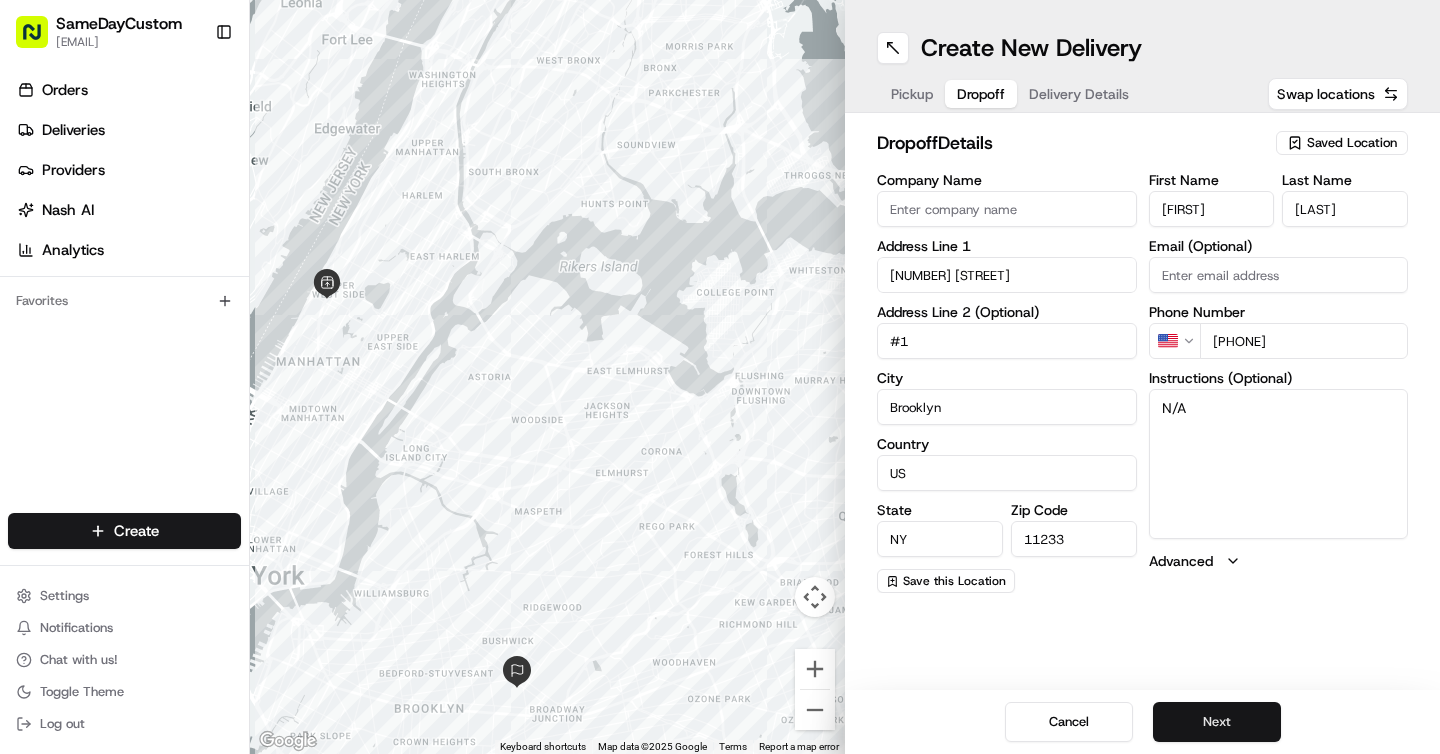 click on "Next" at bounding box center [1217, 722] 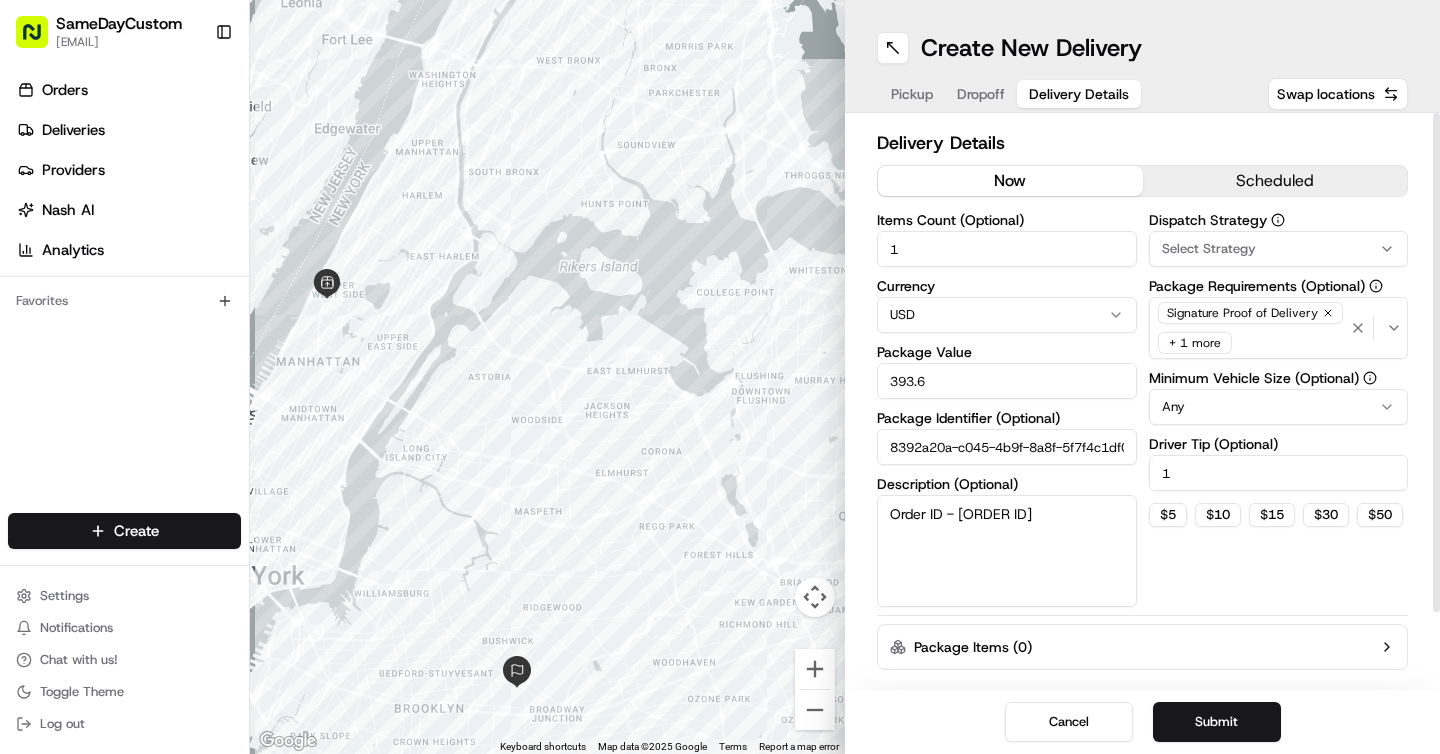 click on "now" at bounding box center [1010, 181] 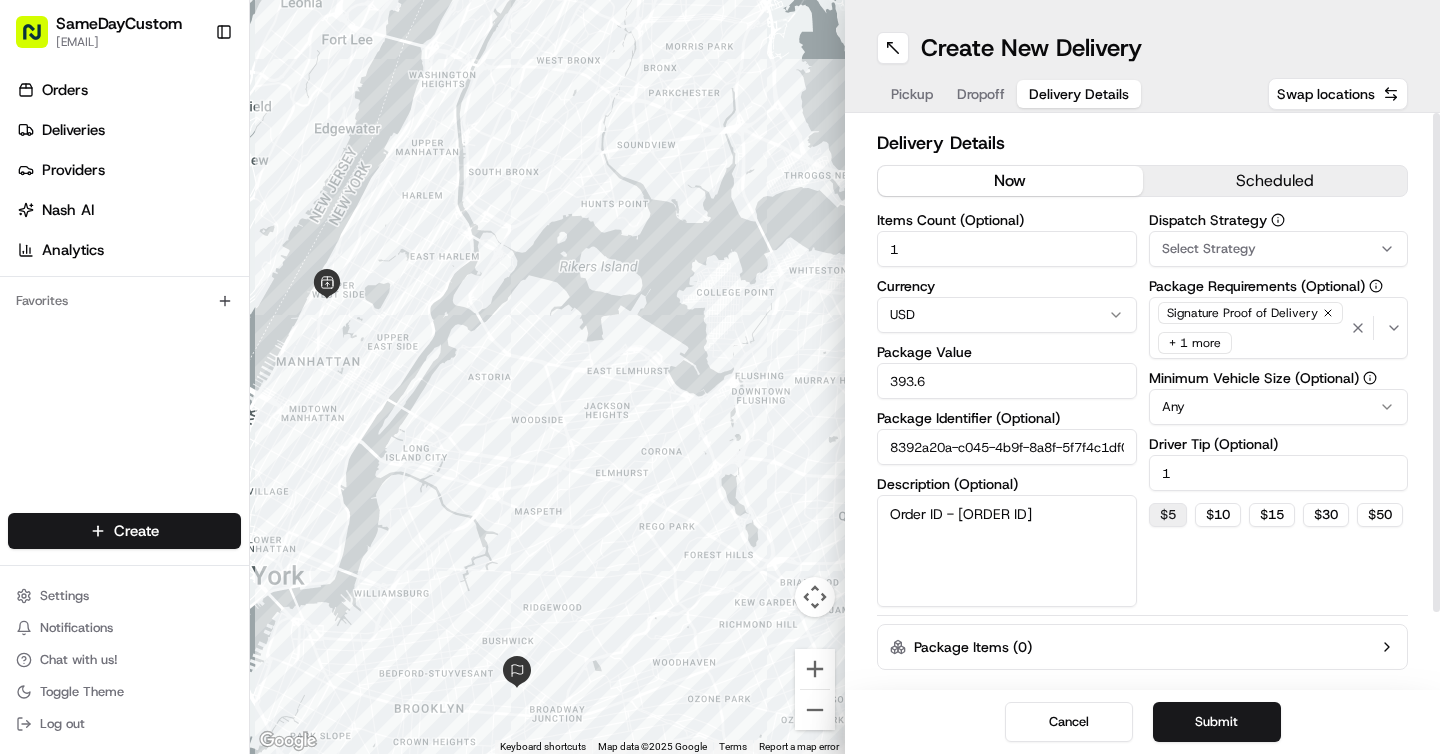 click on "$ 5" at bounding box center [1168, 515] 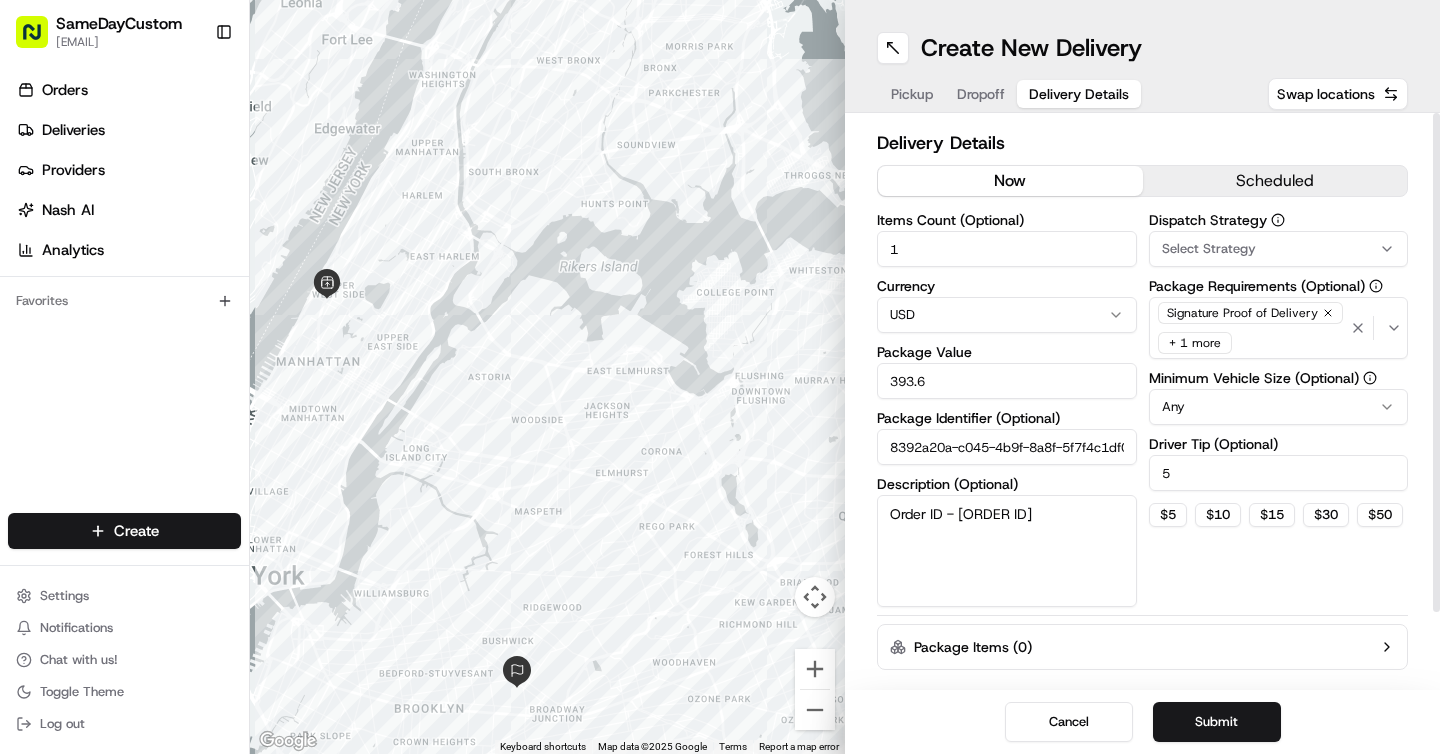 click on "5" at bounding box center [1279, 473] 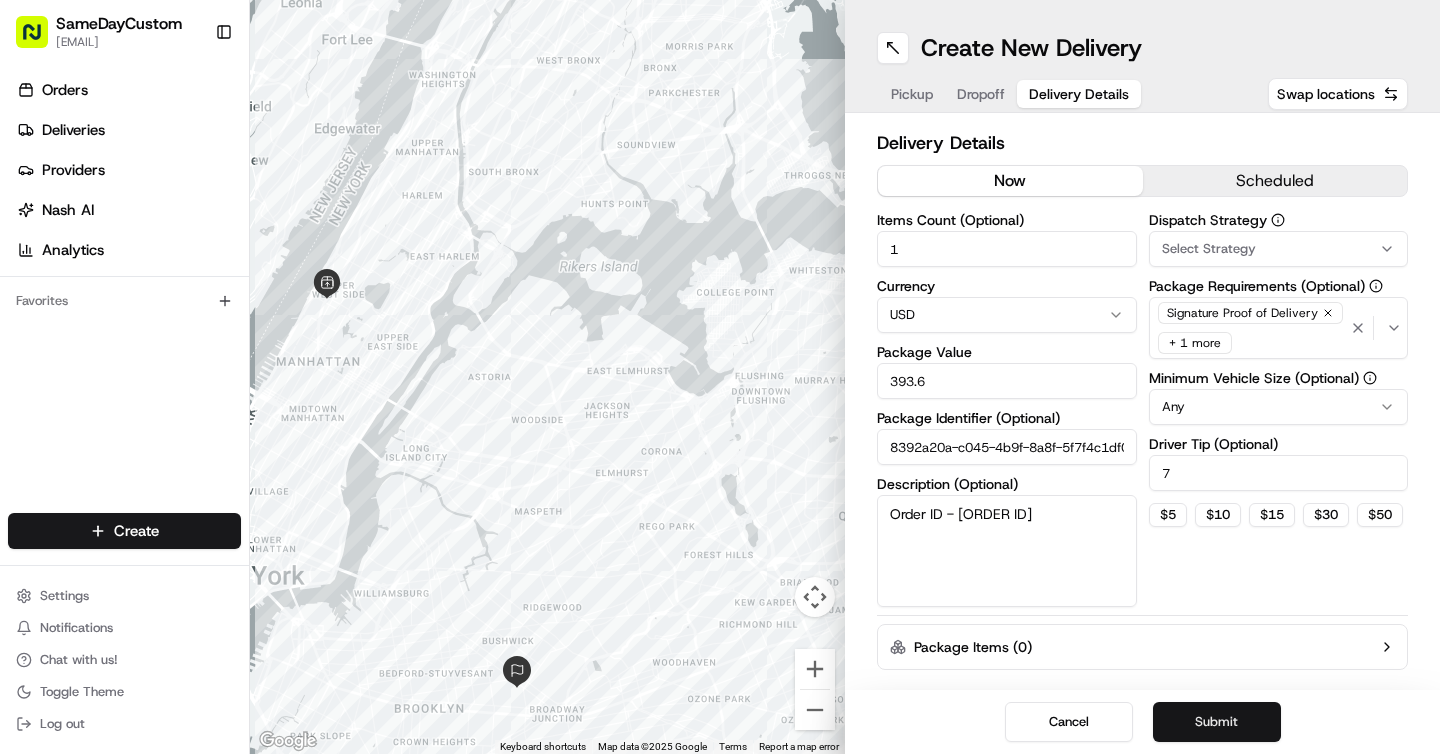 type on "7" 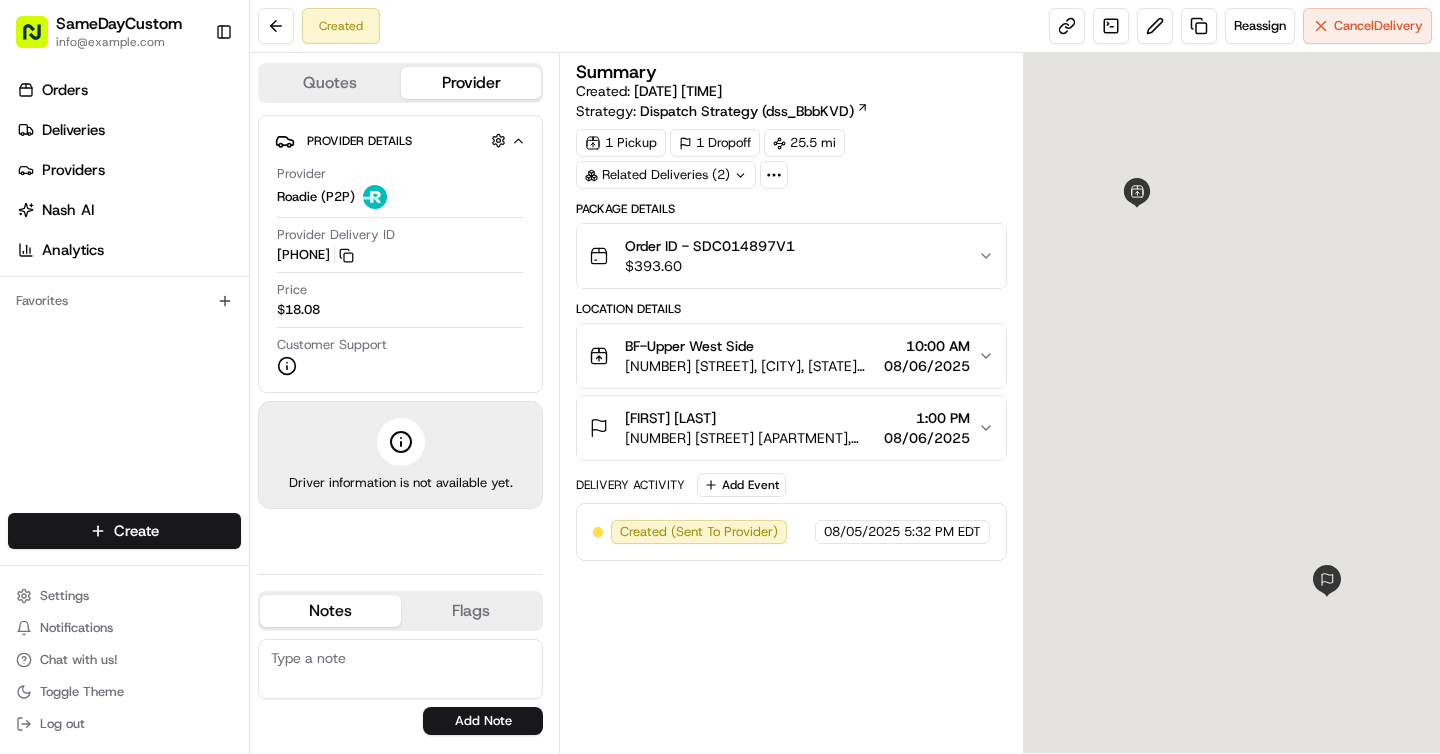 scroll, scrollTop: 0, scrollLeft: 0, axis: both 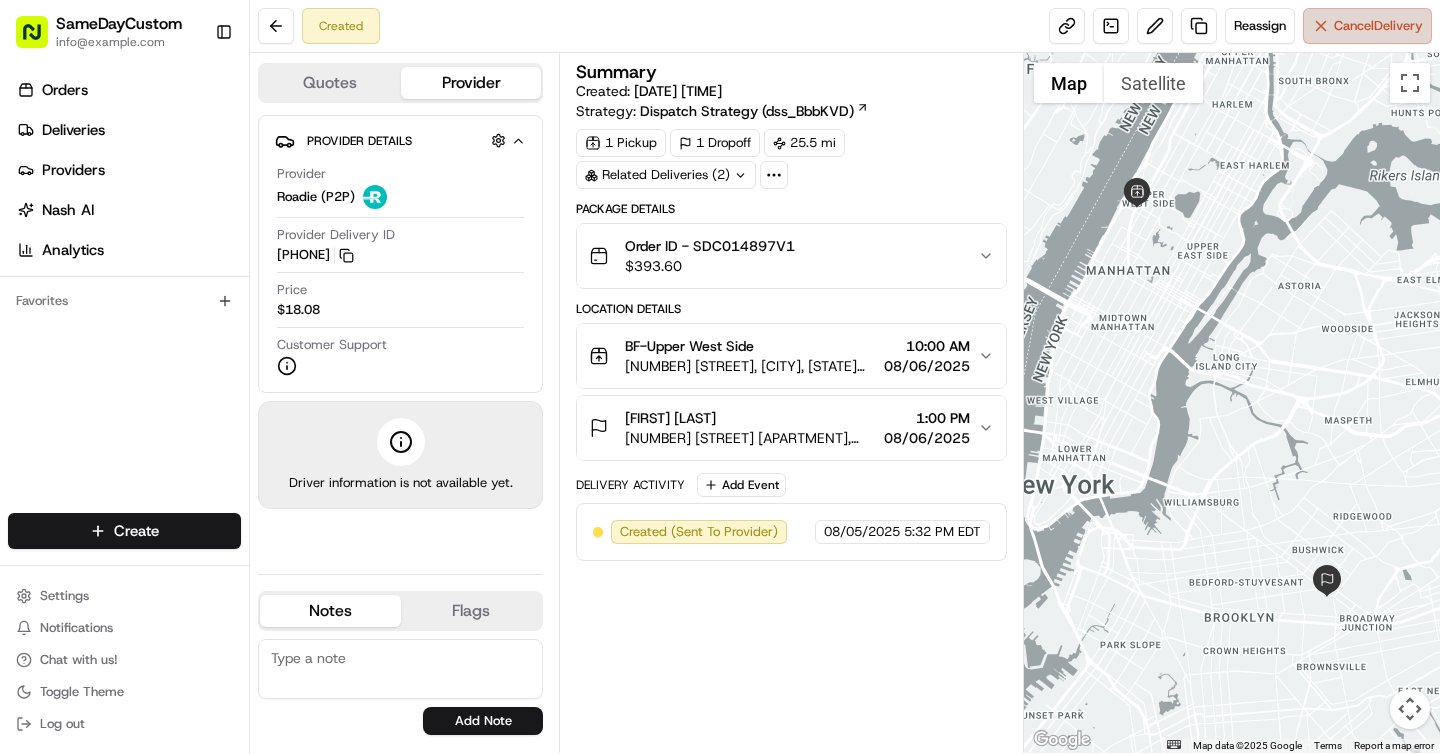 click on "Cancel  Delivery" at bounding box center [1367, 26] 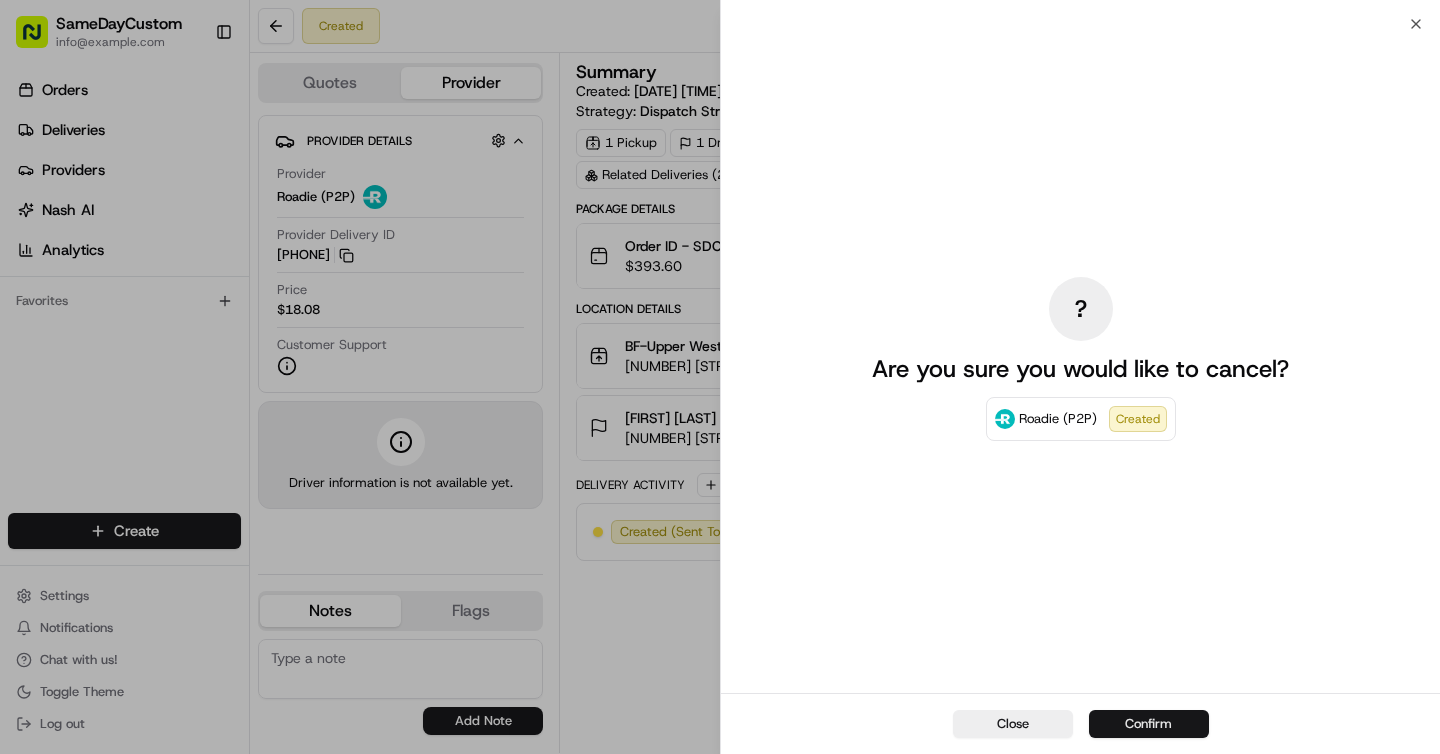 click on "Confirm" at bounding box center (1149, 724) 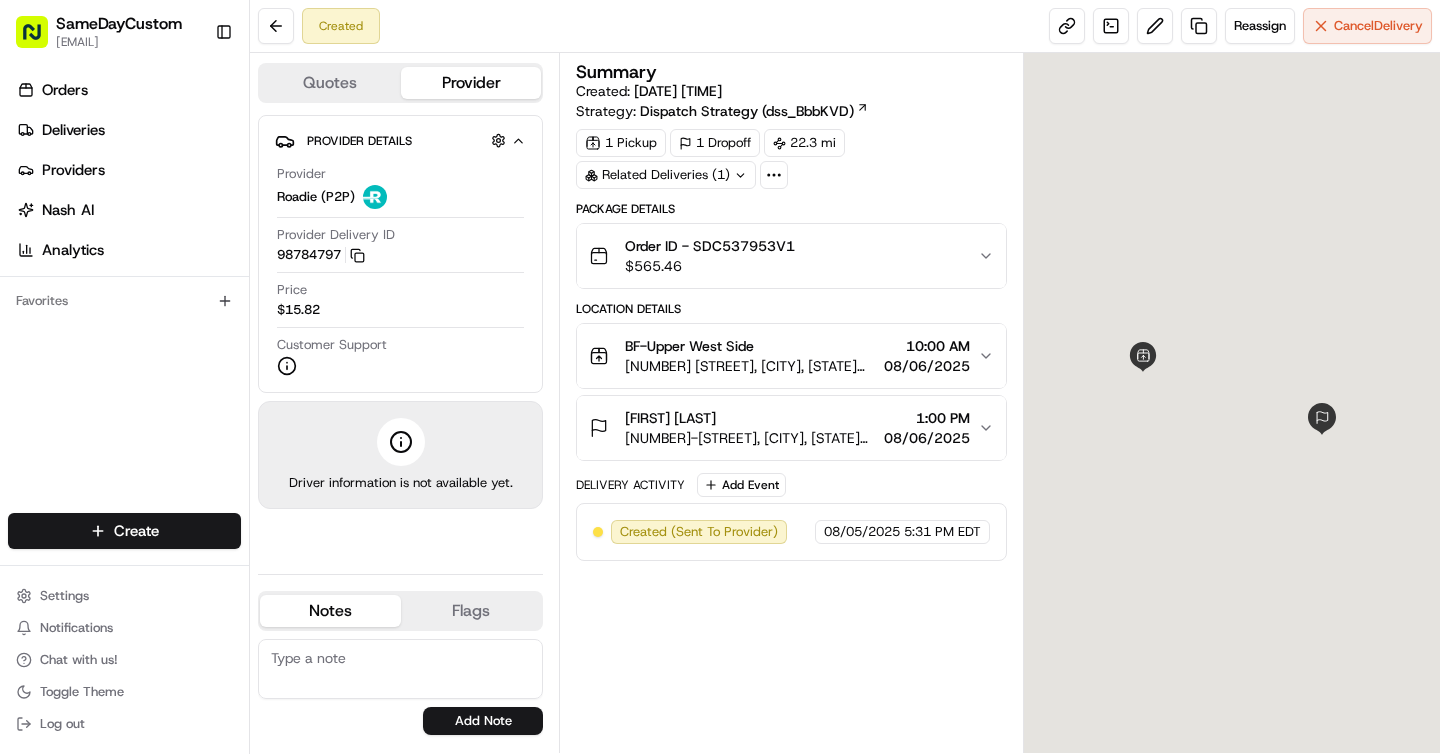 scroll, scrollTop: 0, scrollLeft: 0, axis: both 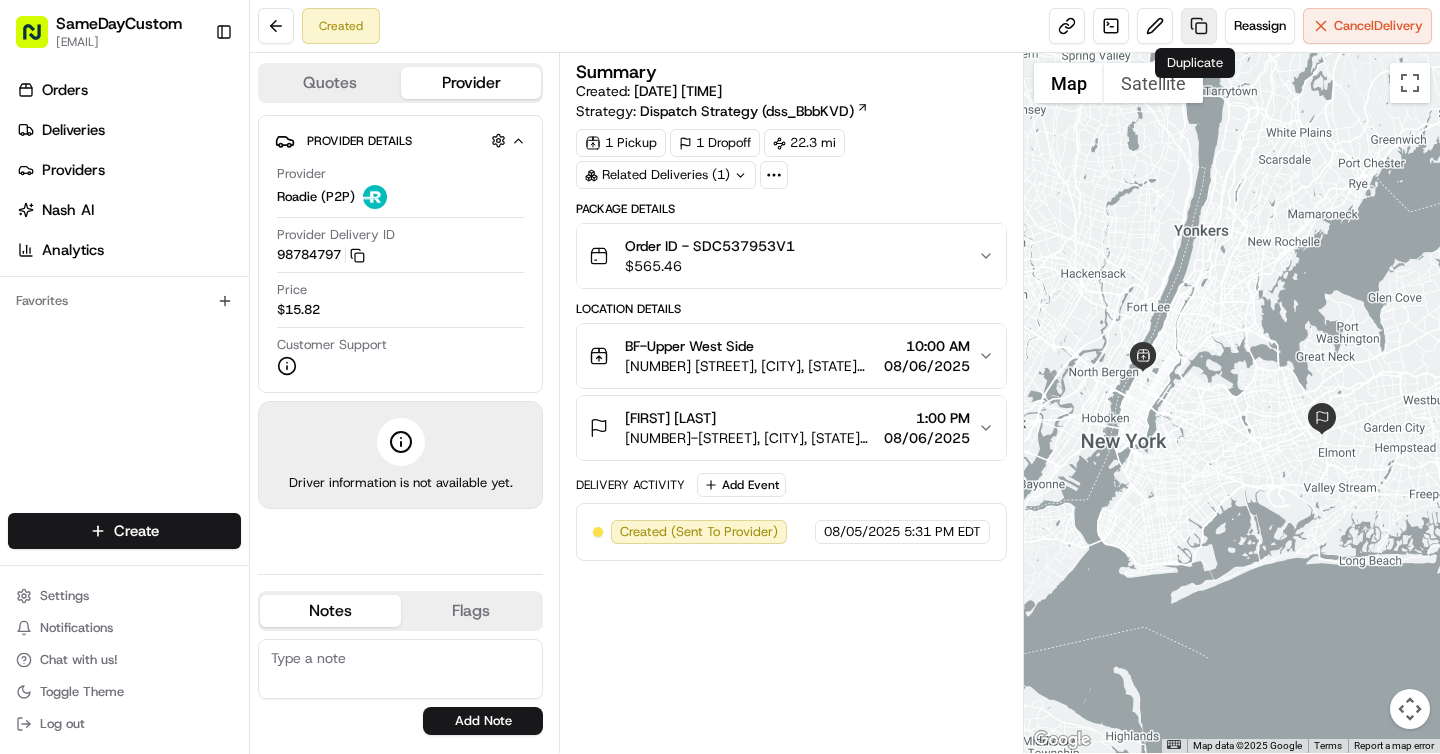 click at bounding box center (1199, 26) 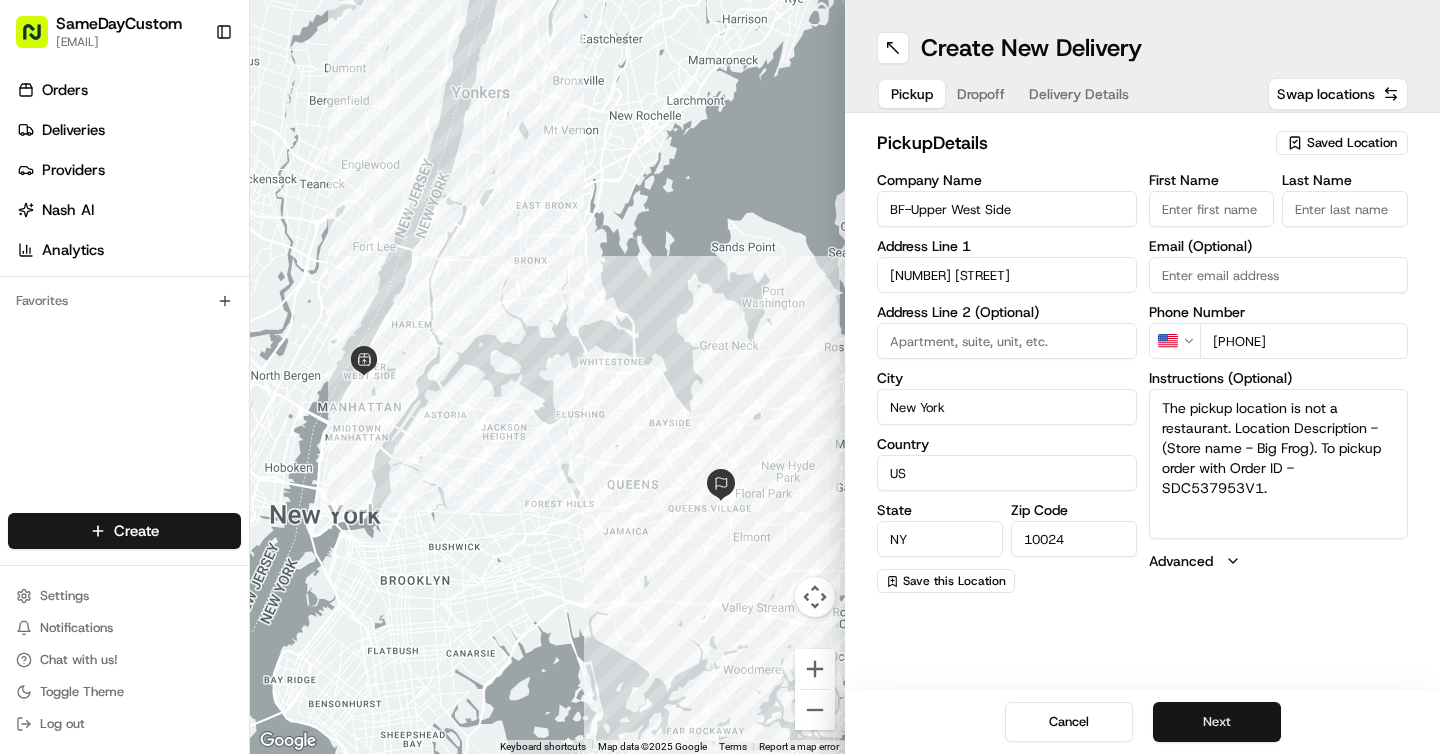 click on "Next" at bounding box center (1217, 722) 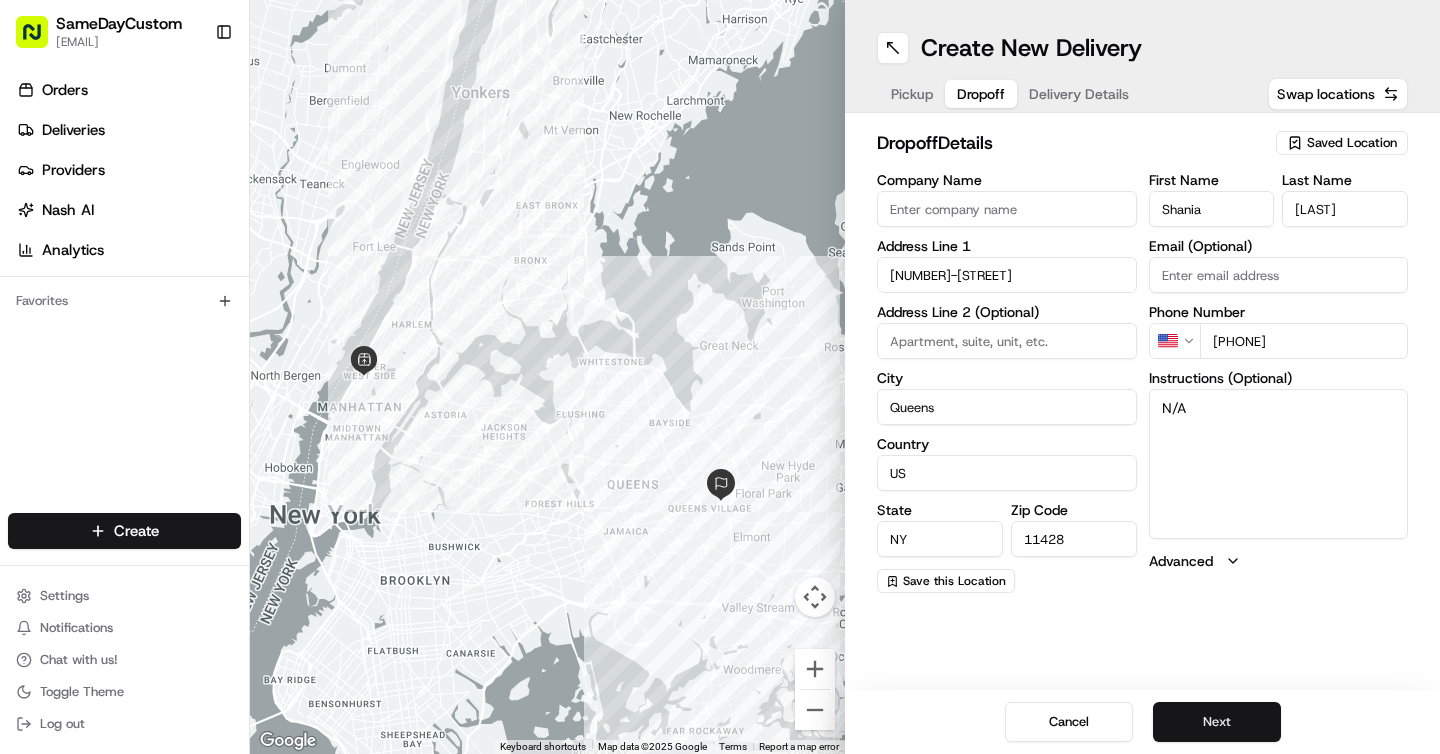 click on "Next" at bounding box center (1217, 722) 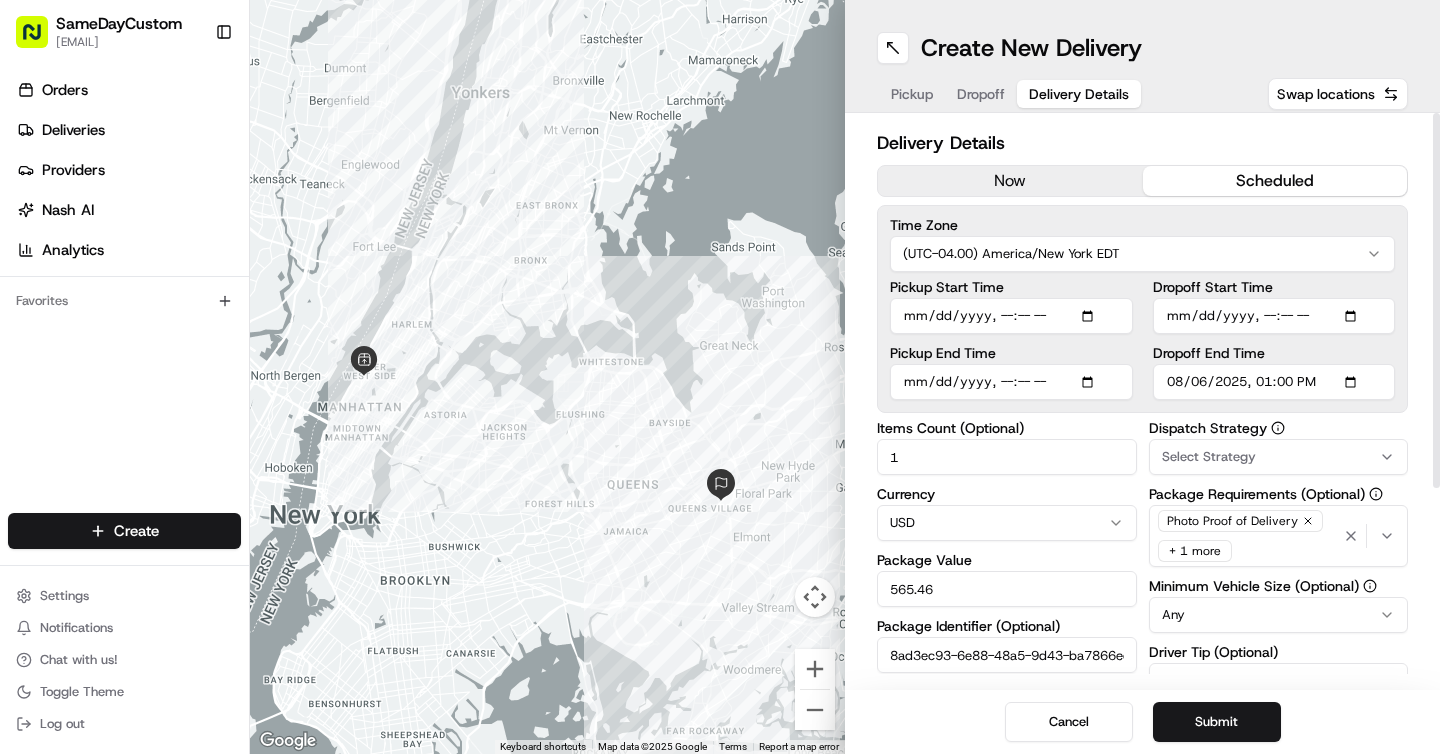 click on "now" at bounding box center (1010, 181) 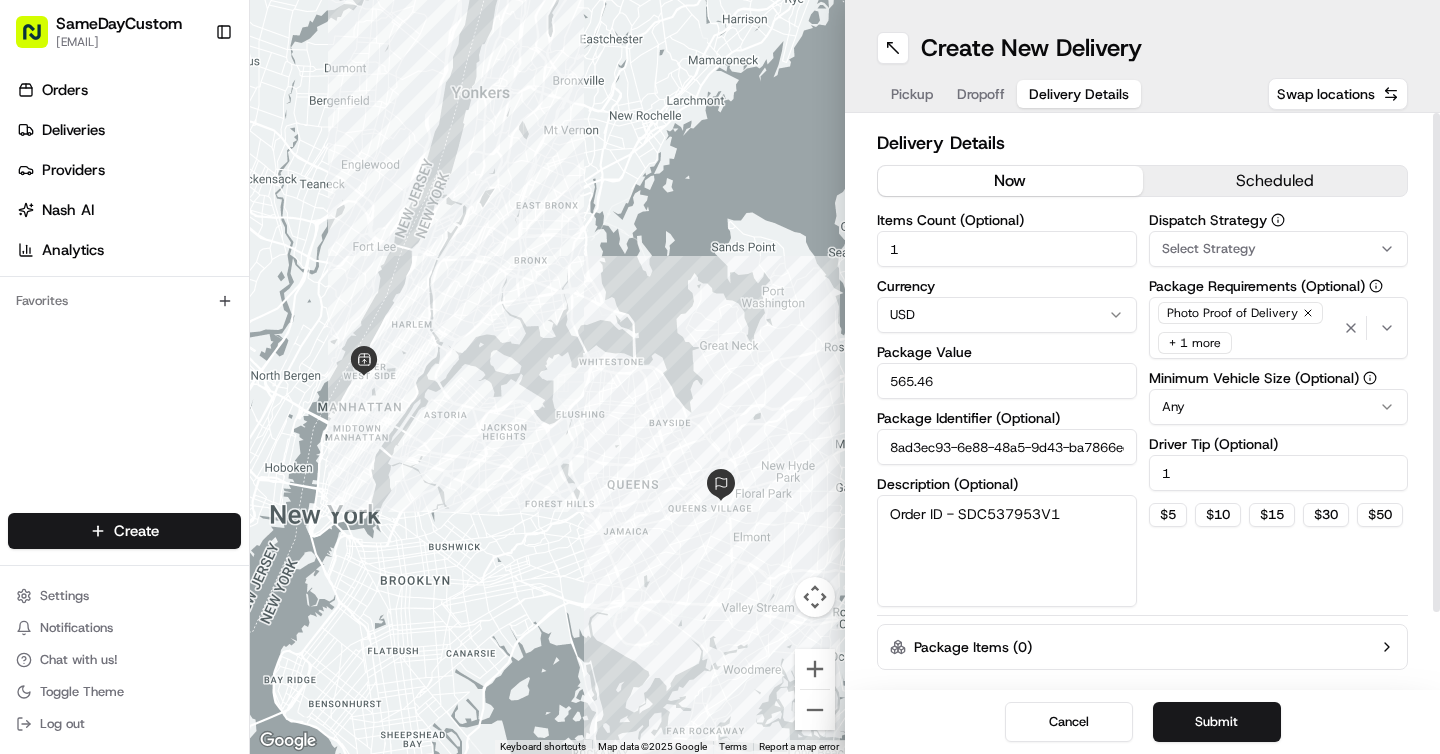 click on "Dropoff" at bounding box center [981, 94] 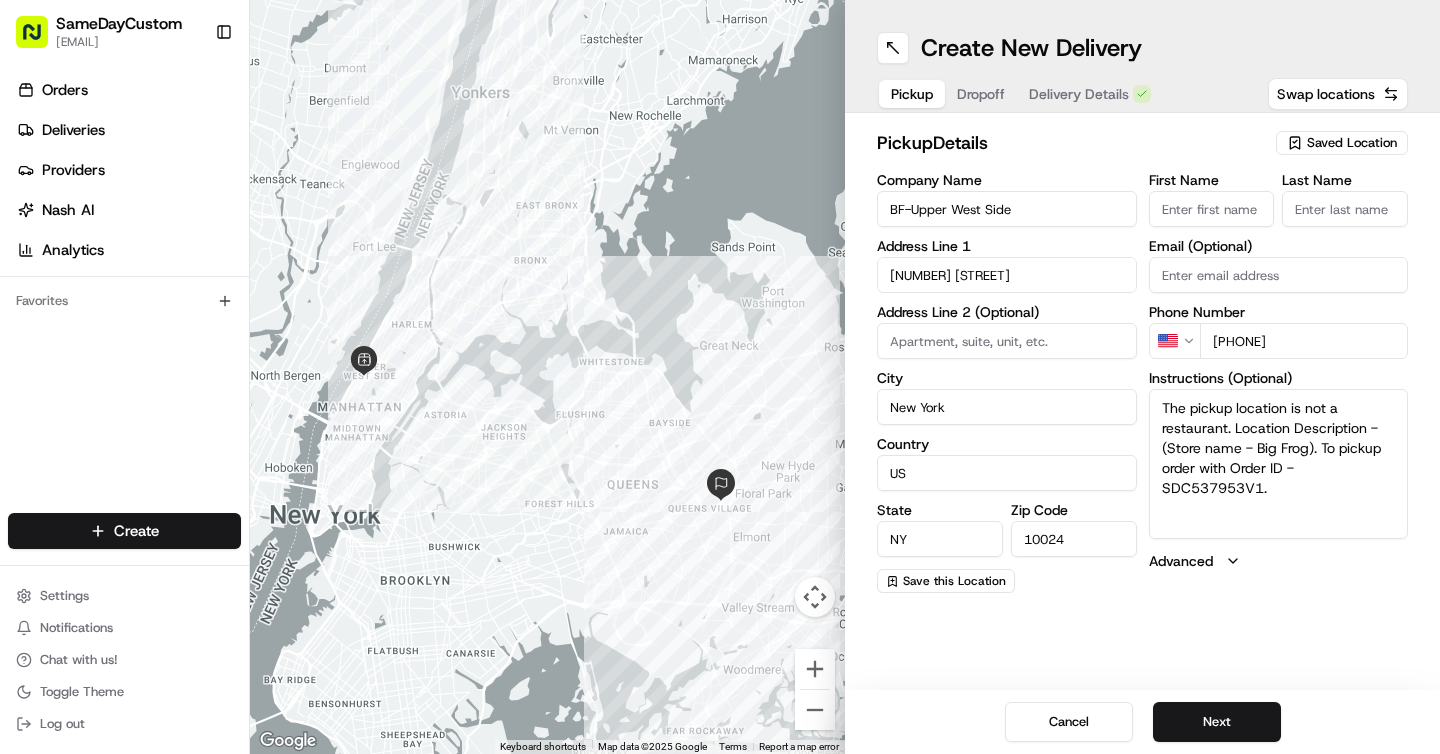 click on "Pickup" at bounding box center [912, 94] 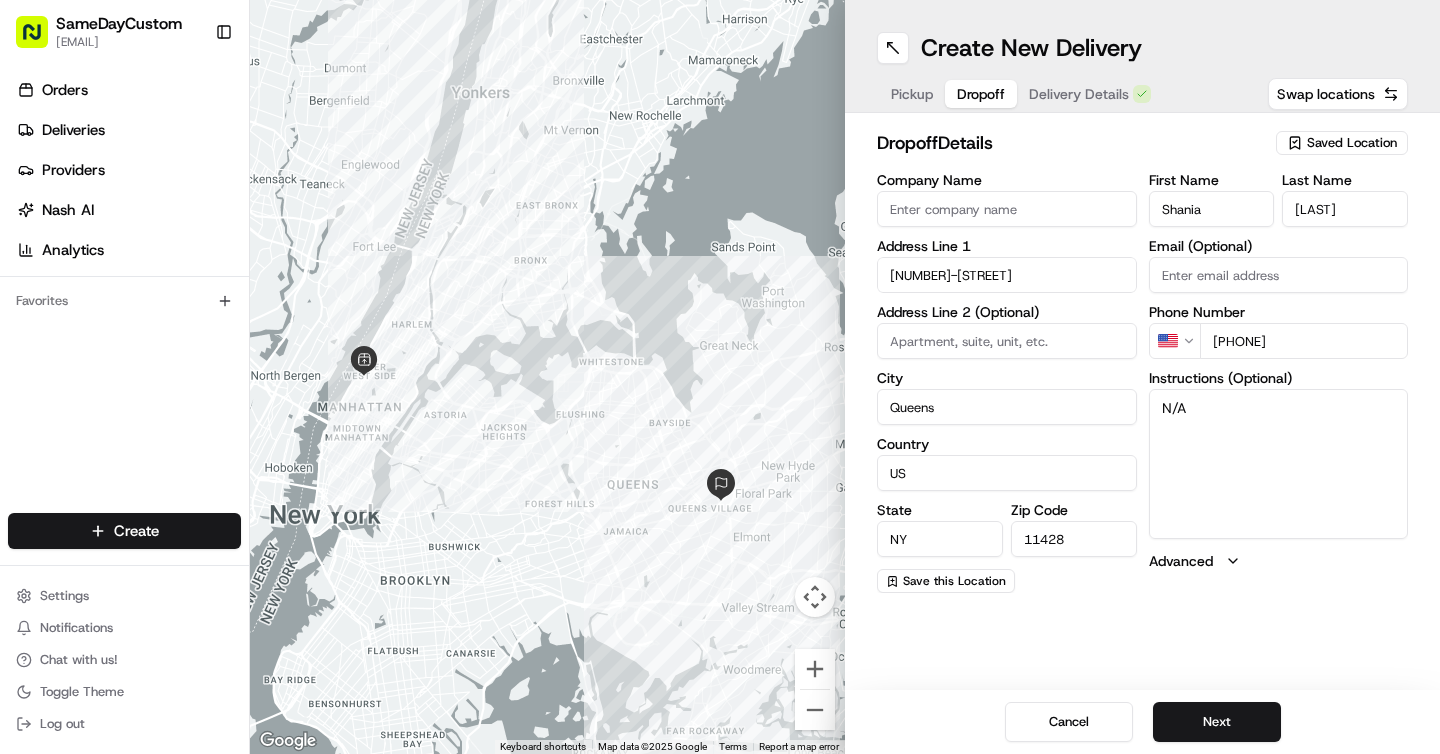 click on "Delivery Details" at bounding box center [1079, 94] 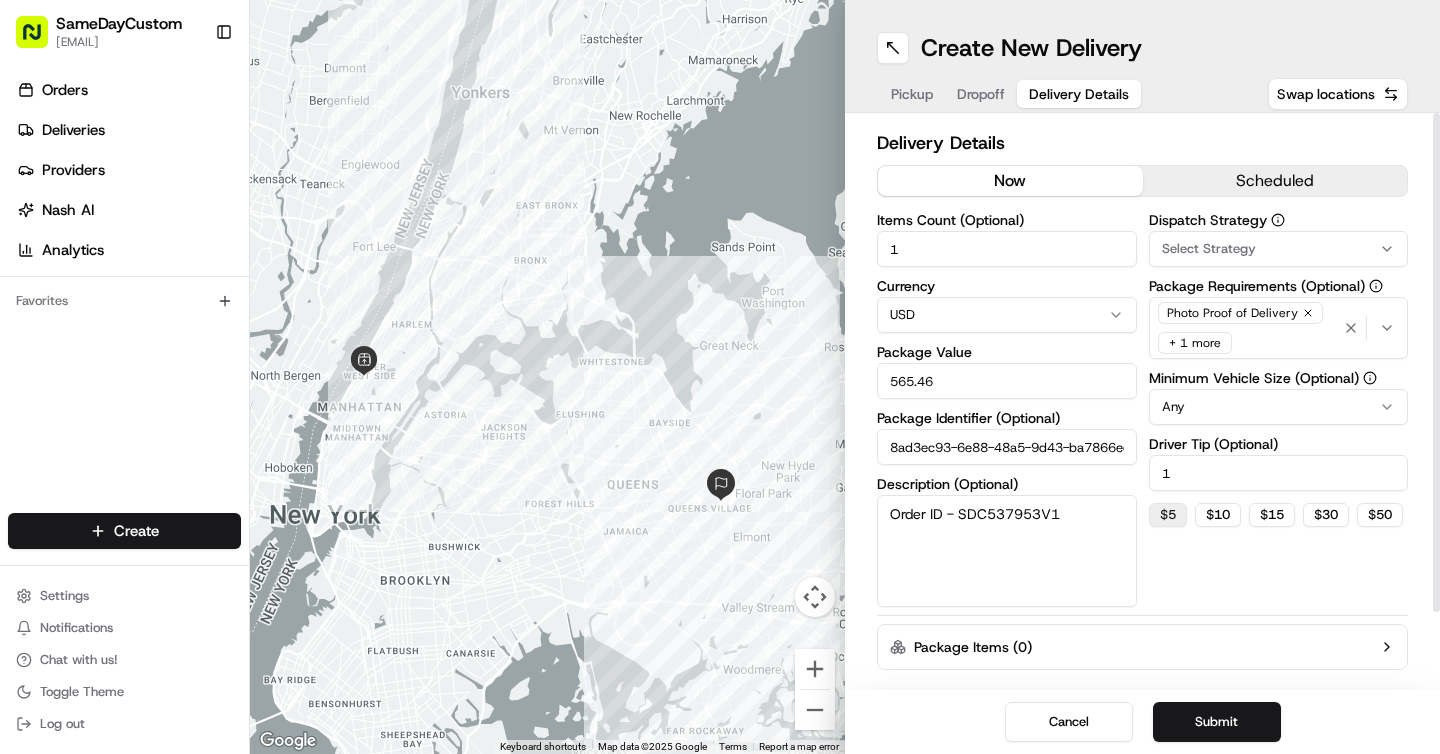 click on "$ 5" at bounding box center (1168, 515) 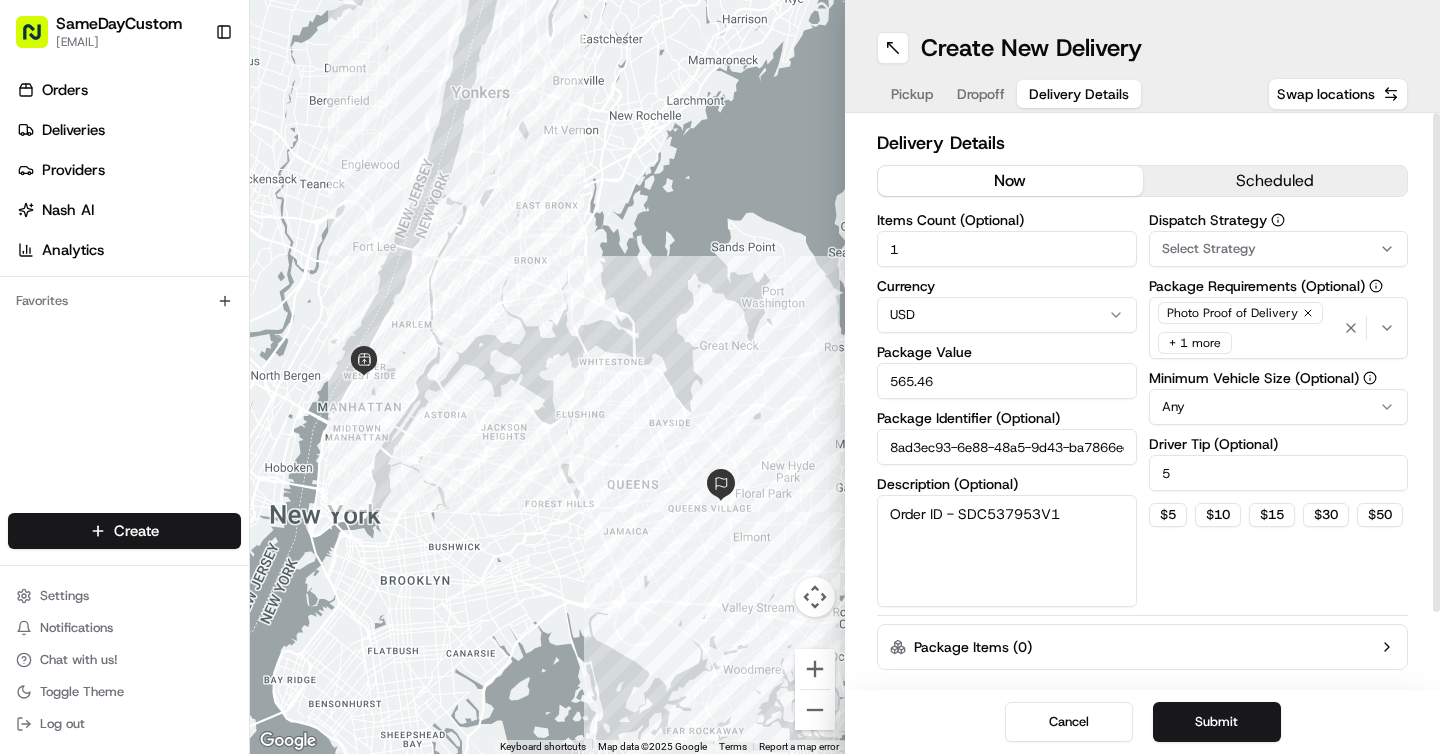 click on "5" at bounding box center (1279, 473) 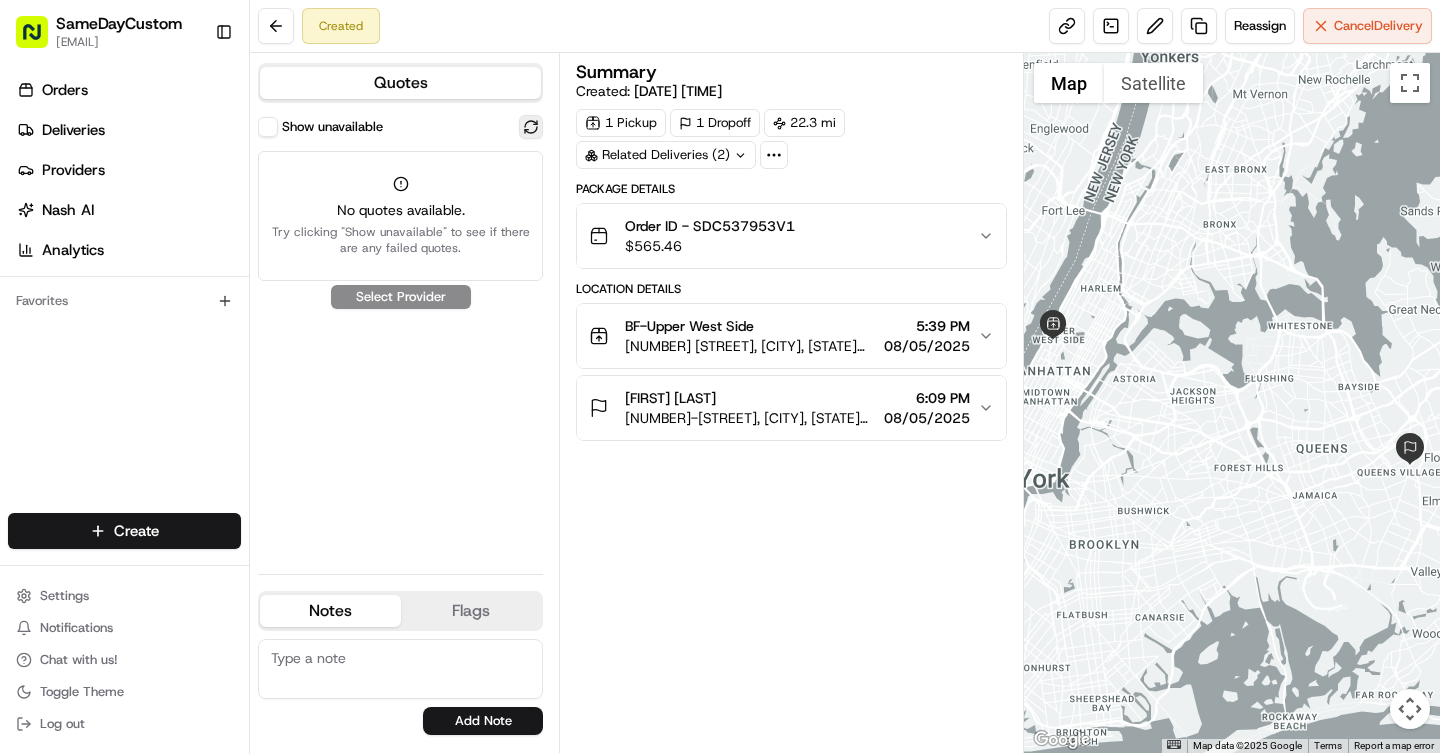 click at bounding box center [531, 127] 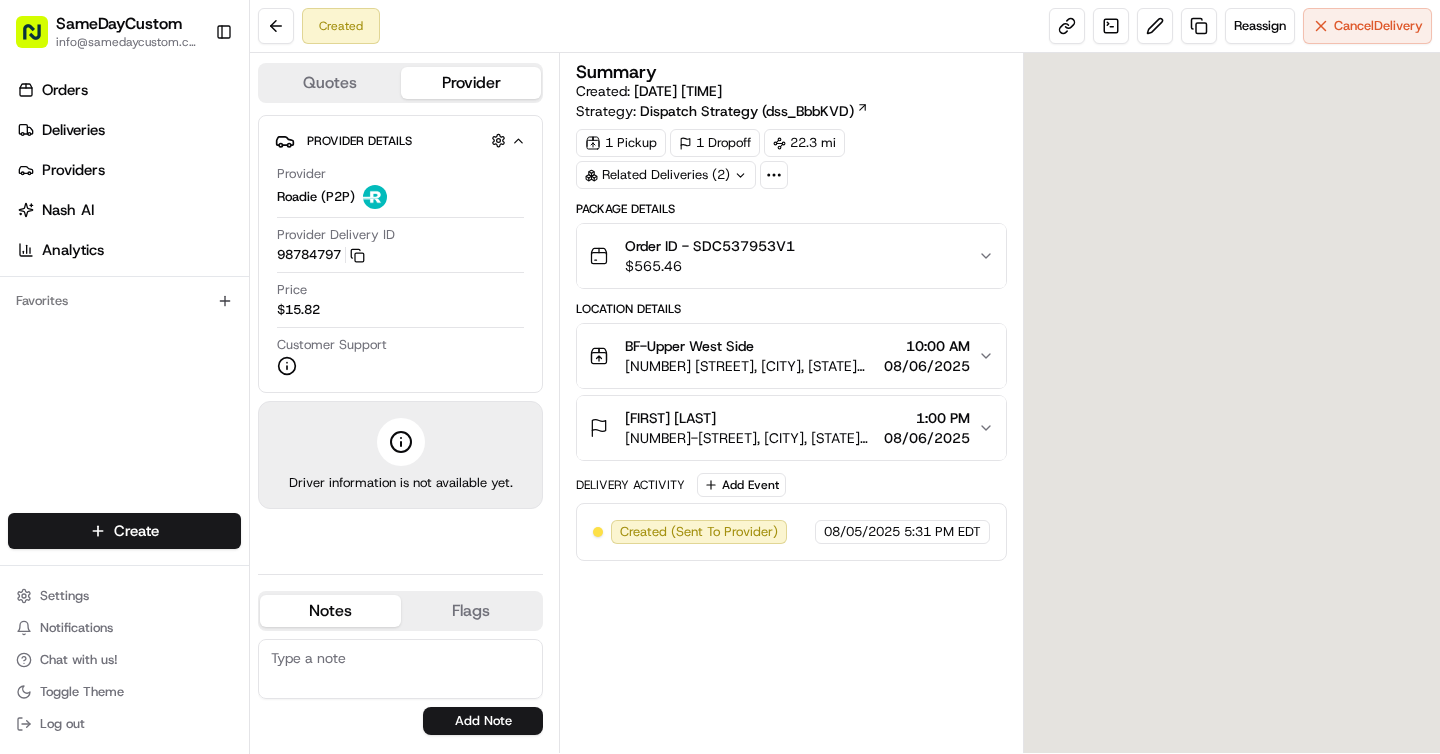 scroll, scrollTop: 0, scrollLeft: 0, axis: both 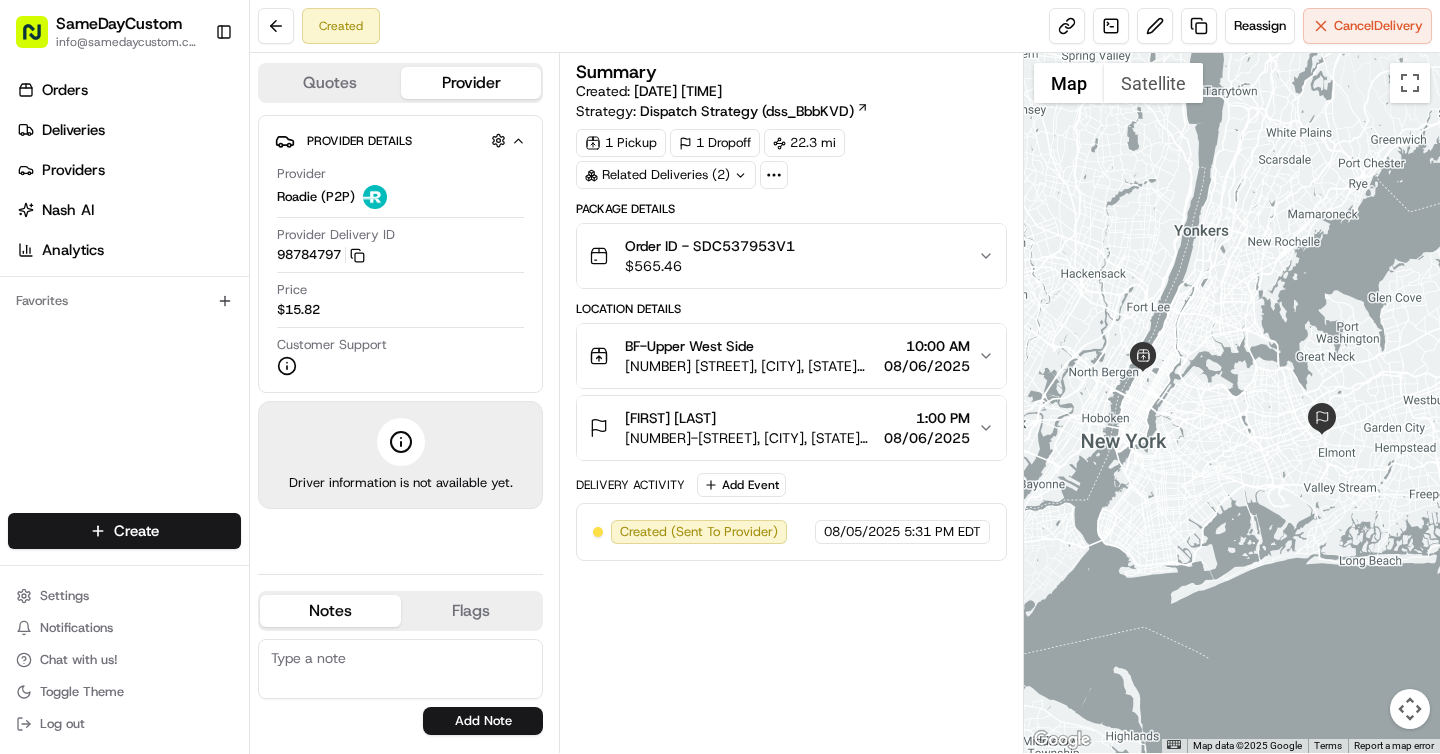 click on "Order ID - SDC537953V1" at bounding box center [710, 246] 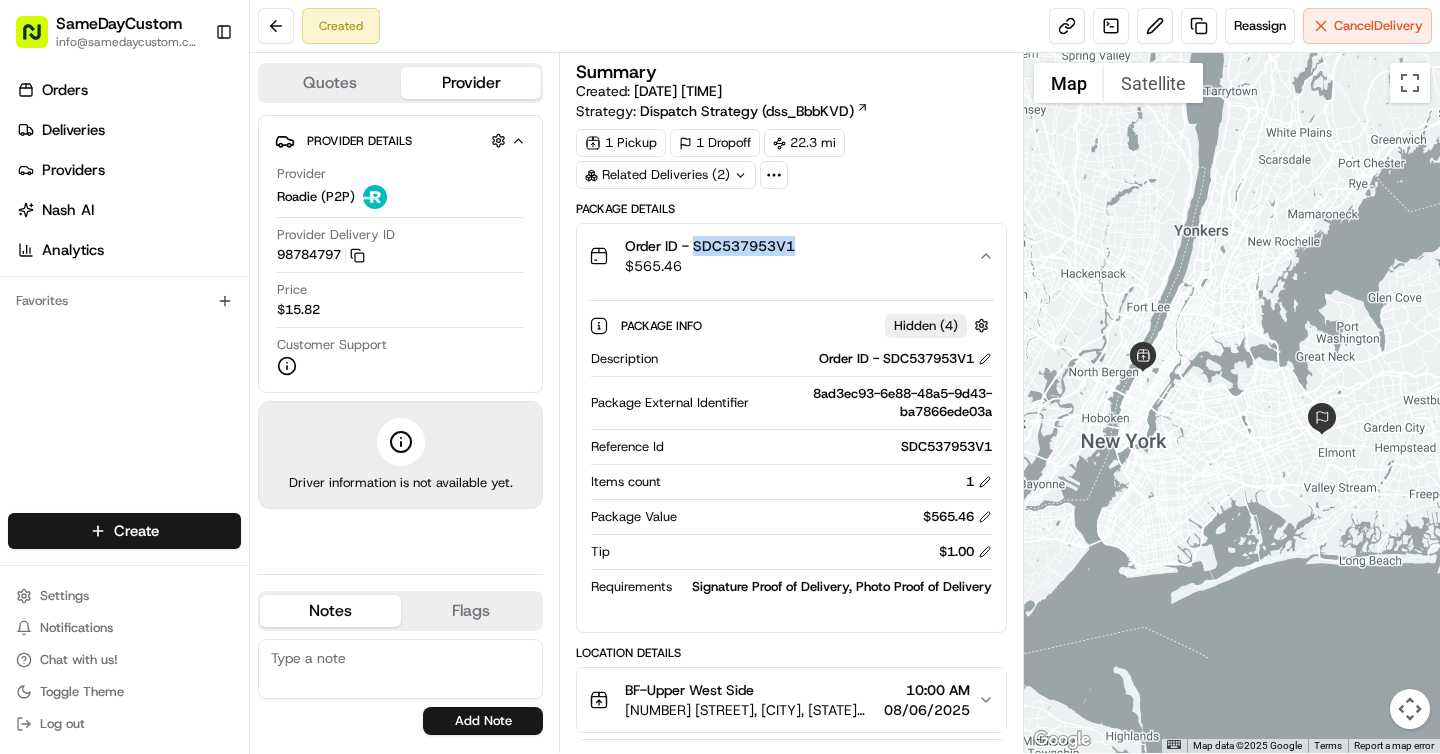 click on "Order ID - SDC537953V1" at bounding box center [710, 246] 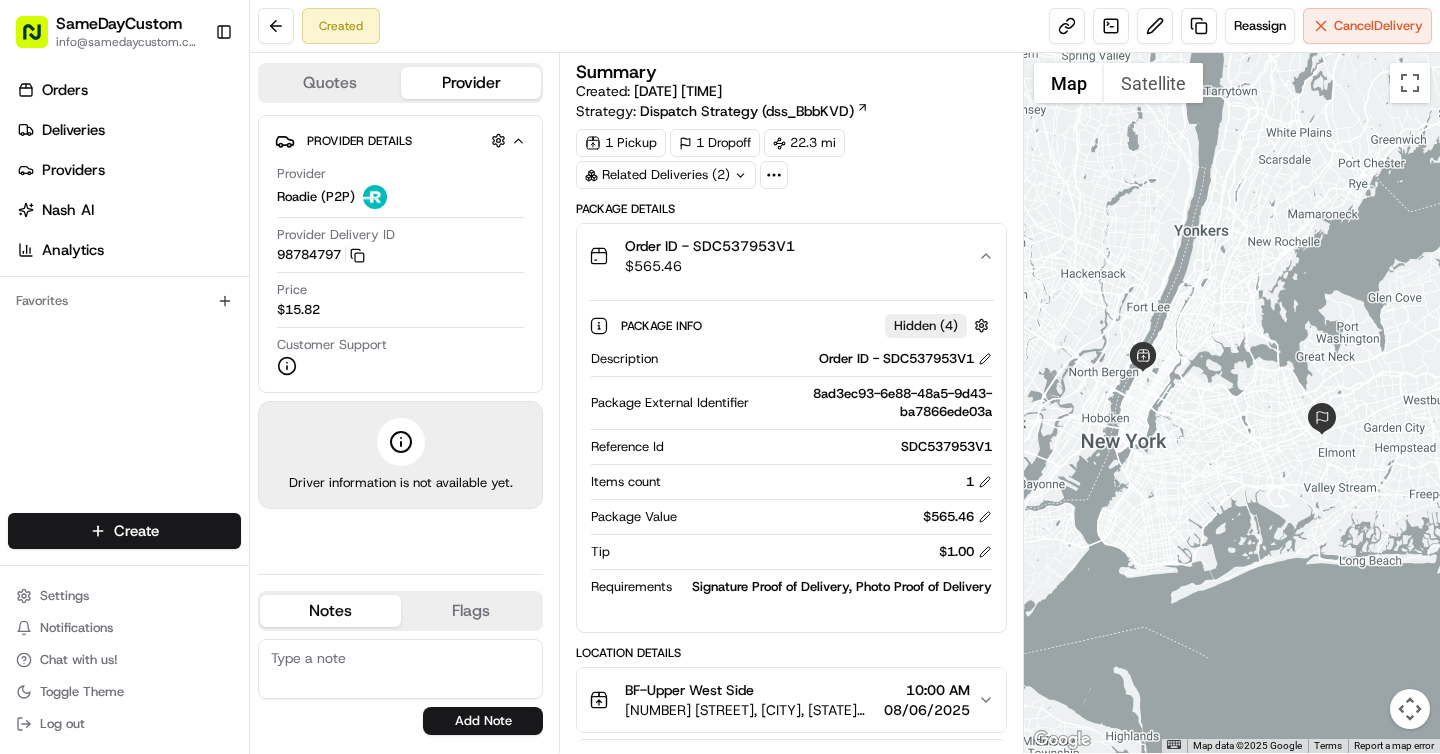 click 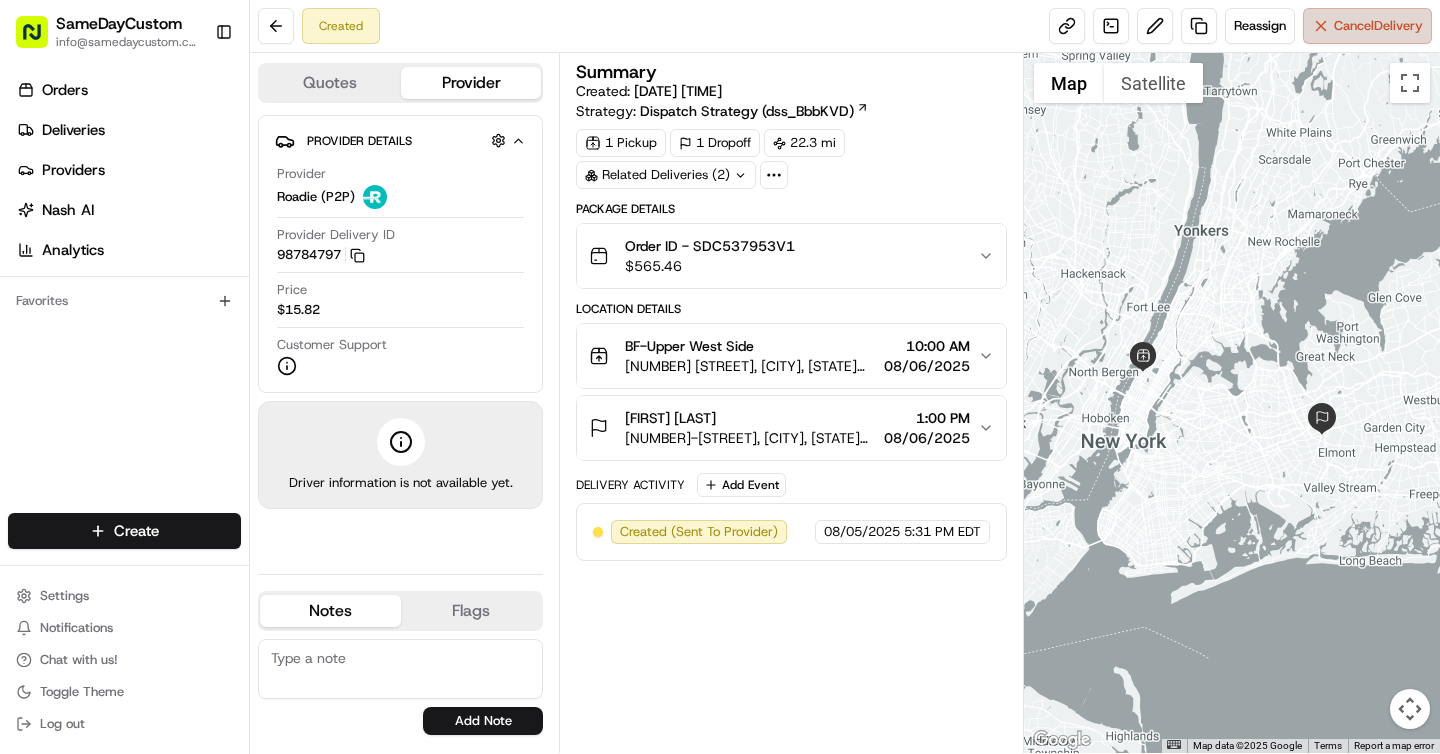 click on "Cancel  Delivery" at bounding box center (1378, 26) 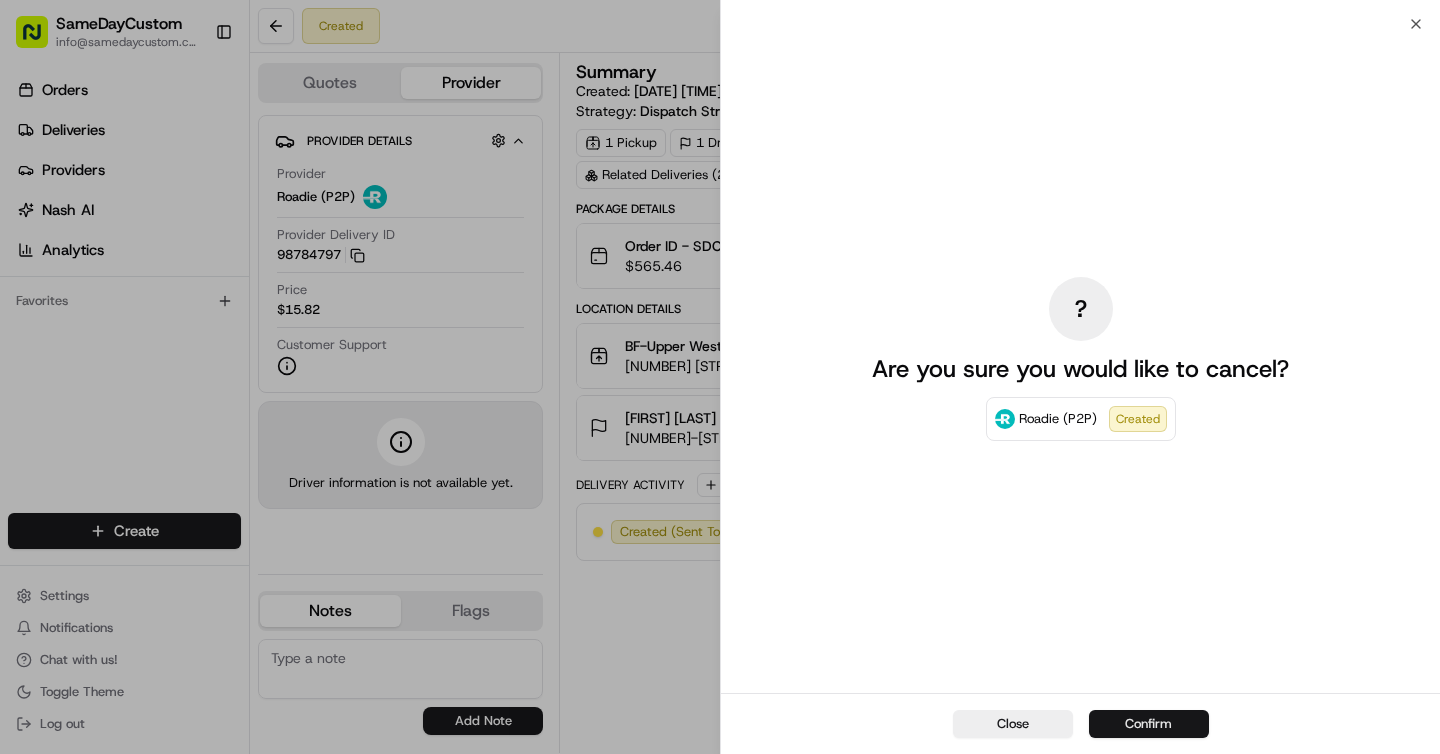 click on "Confirm" at bounding box center (1149, 724) 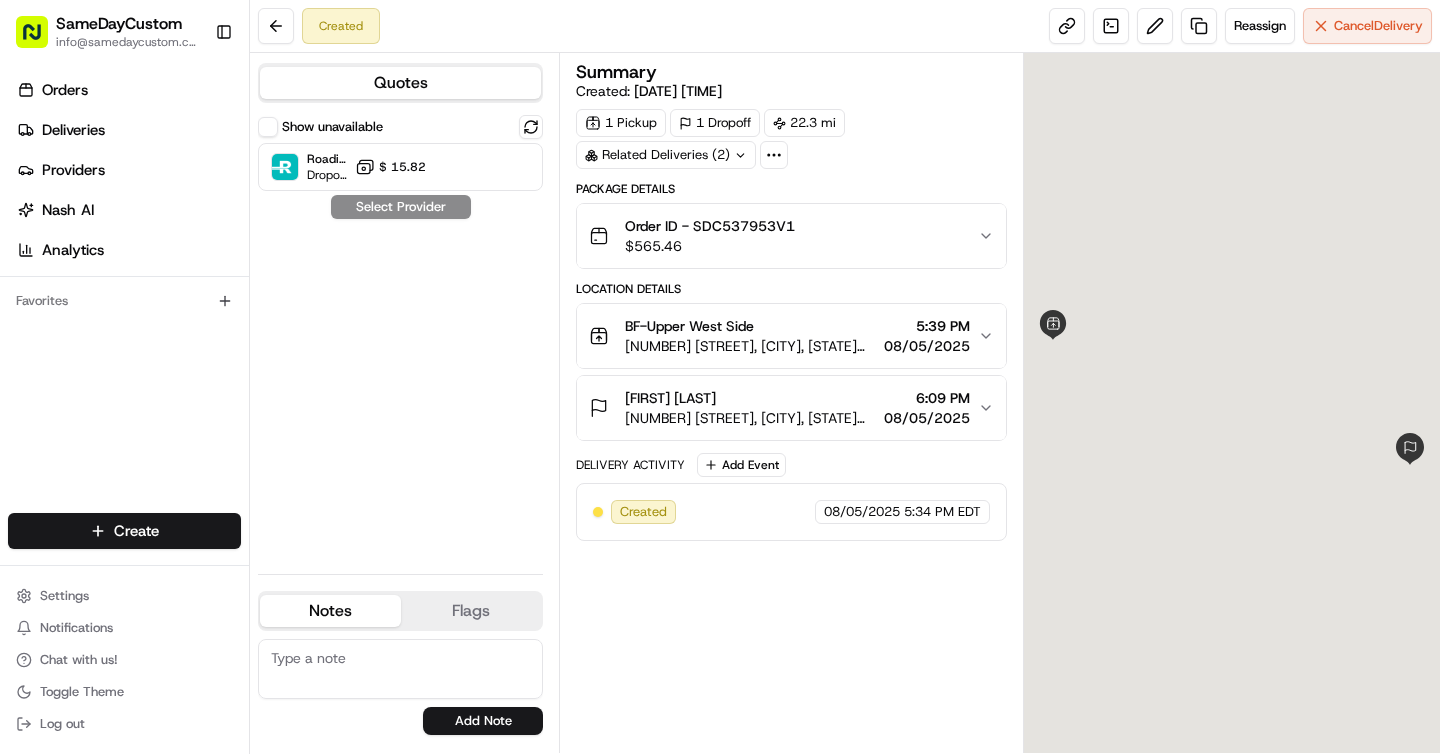 scroll, scrollTop: 0, scrollLeft: 0, axis: both 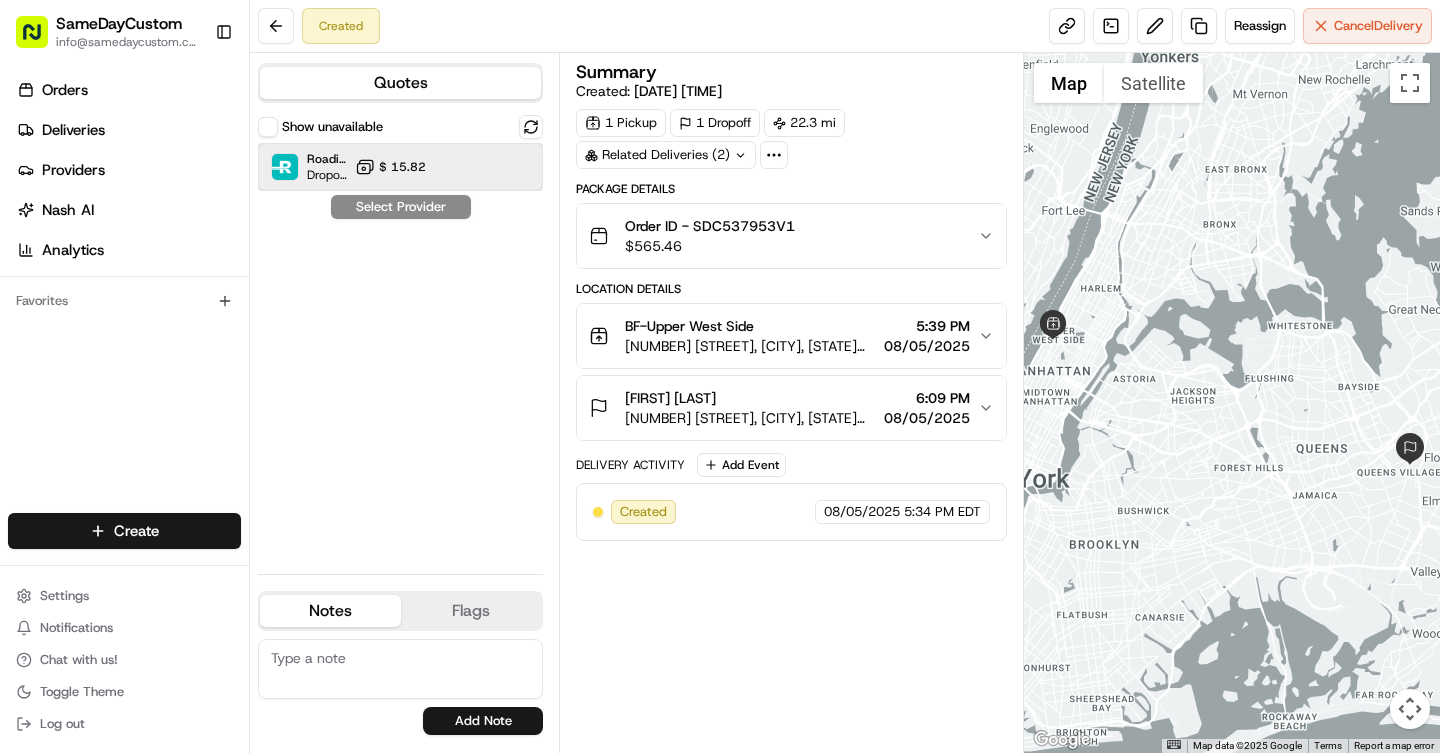 click on "Roadie (P2P) Dropoff ETA   - $   15.82" at bounding box center (400, 167) 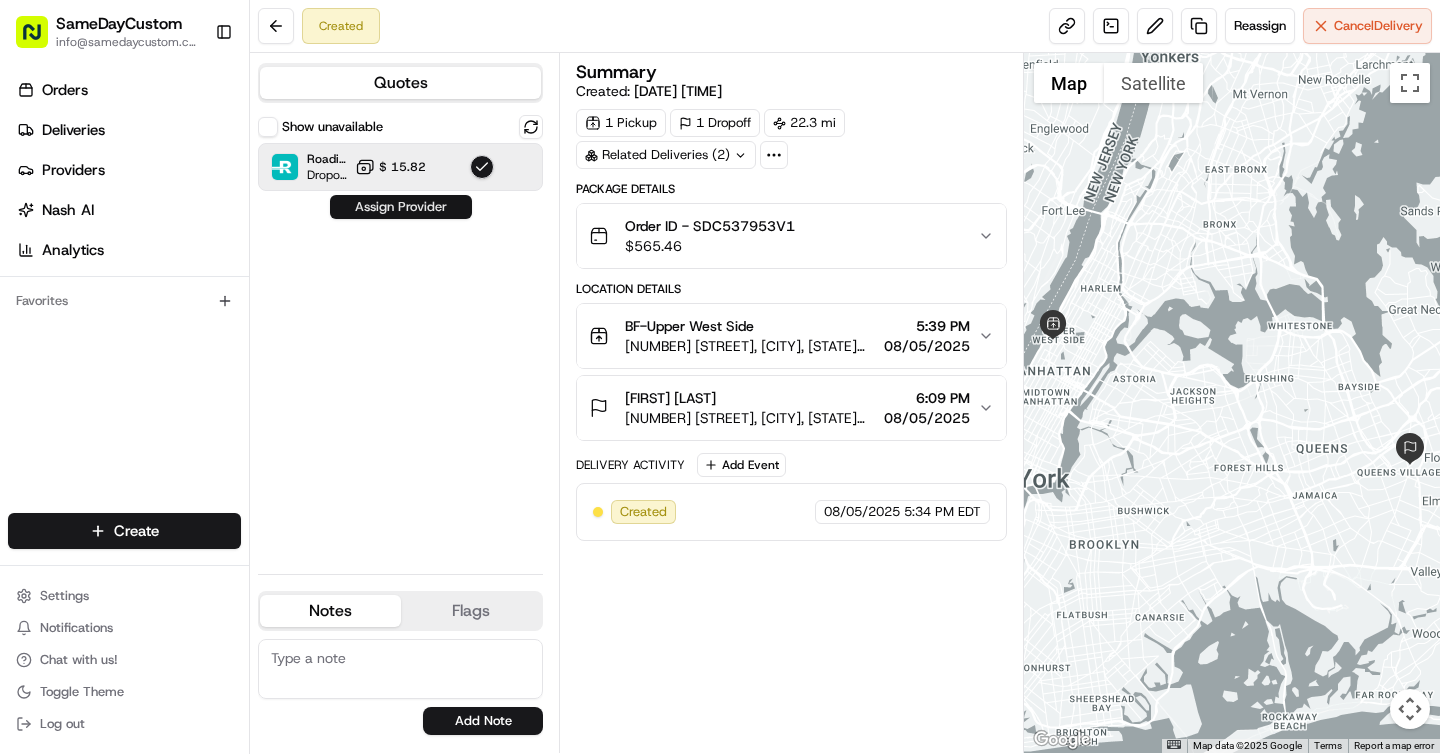 click on "Assign Provider" at bounding box center [401, 207] 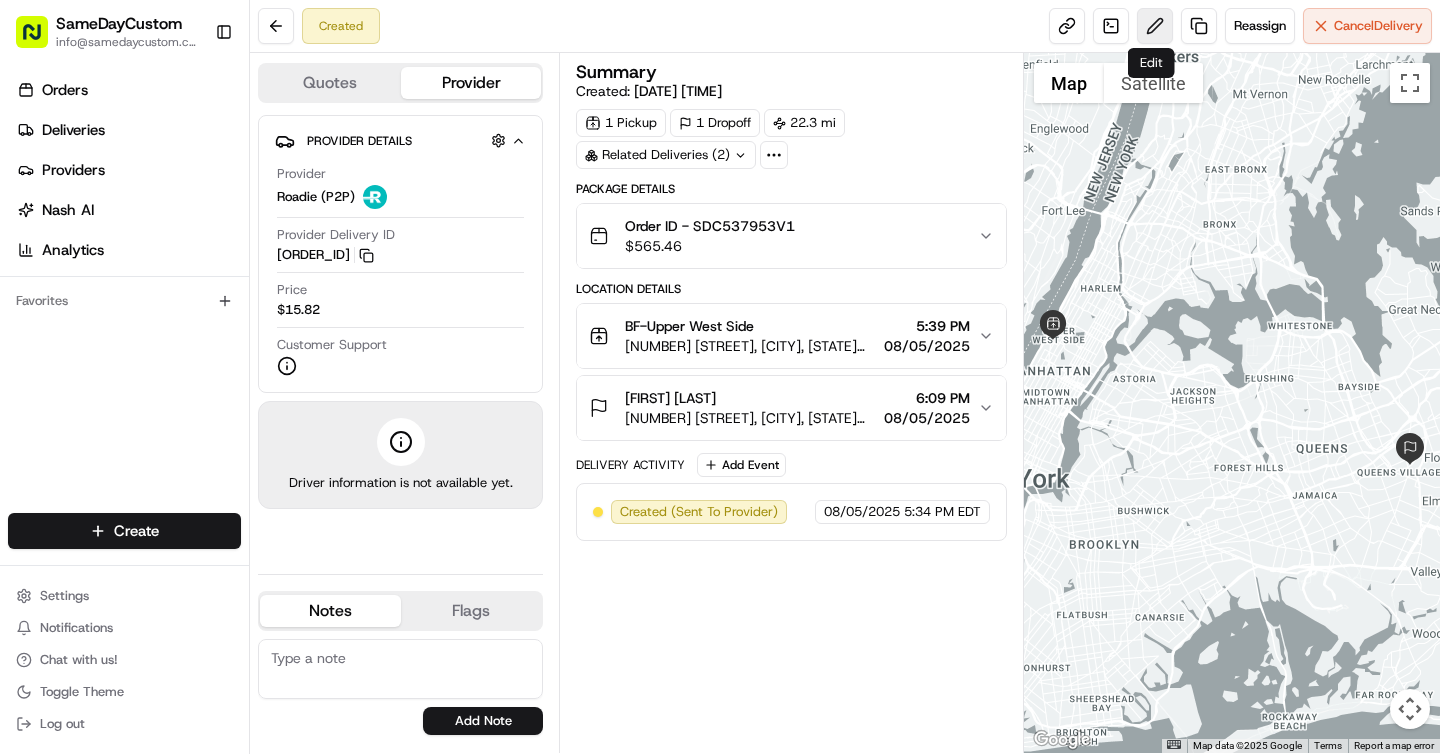 click at bounding box center (1155, 26) 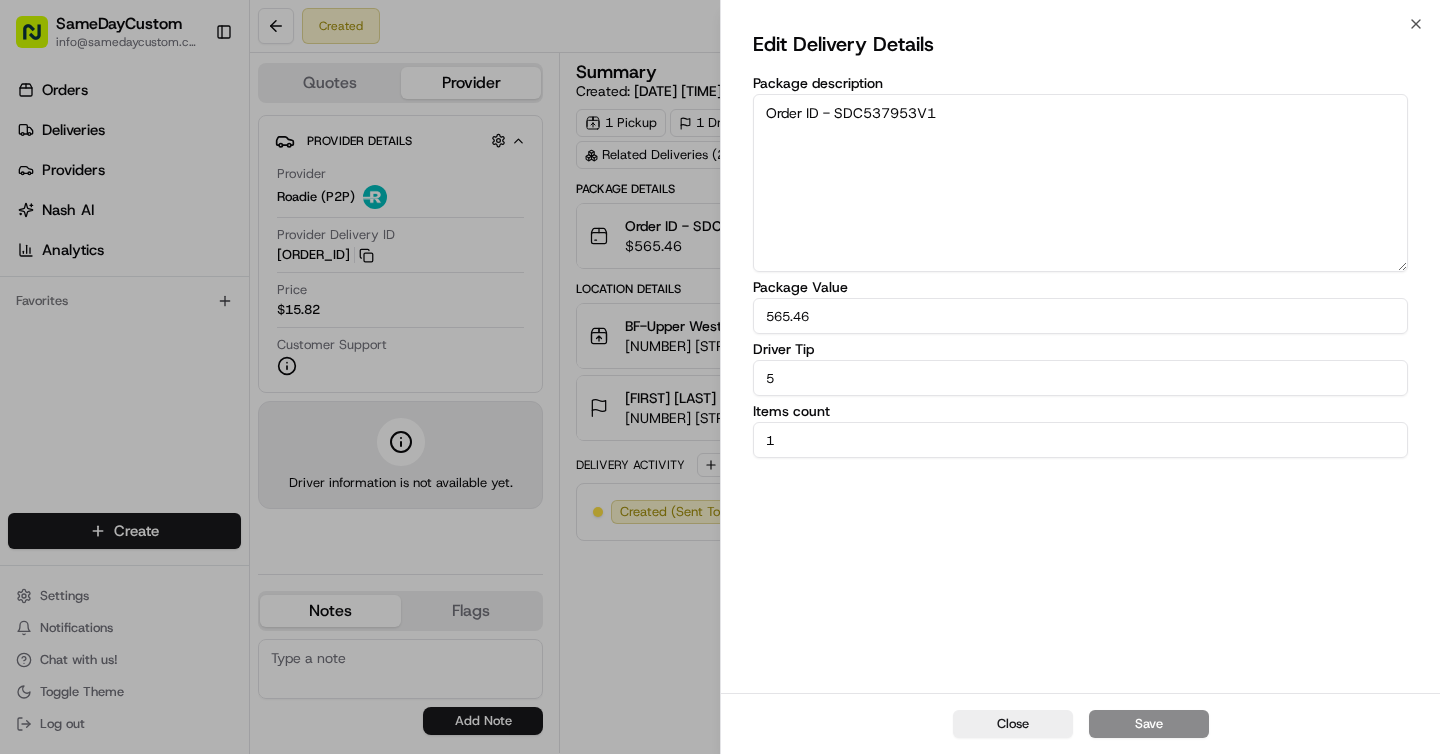click on "5" at bounding box center [1080, 378] 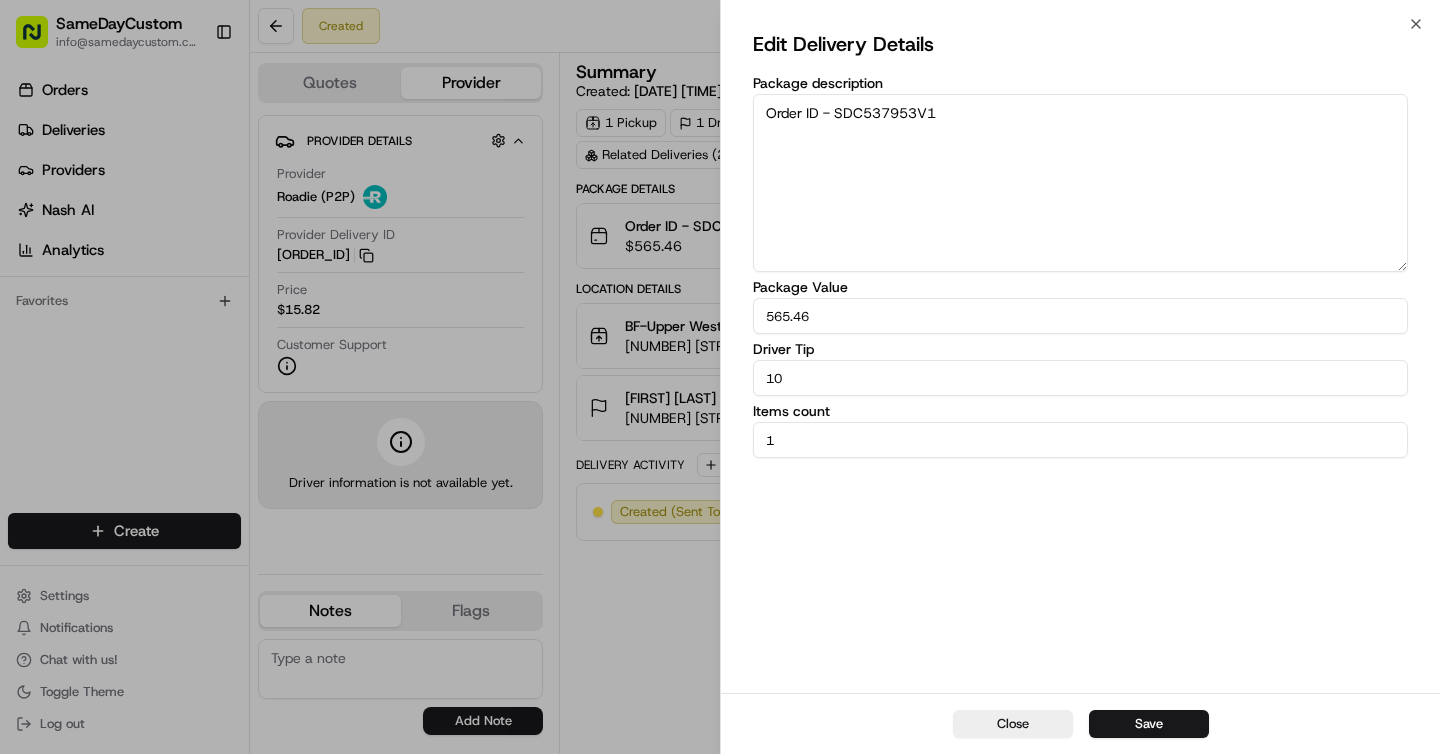type on "1" 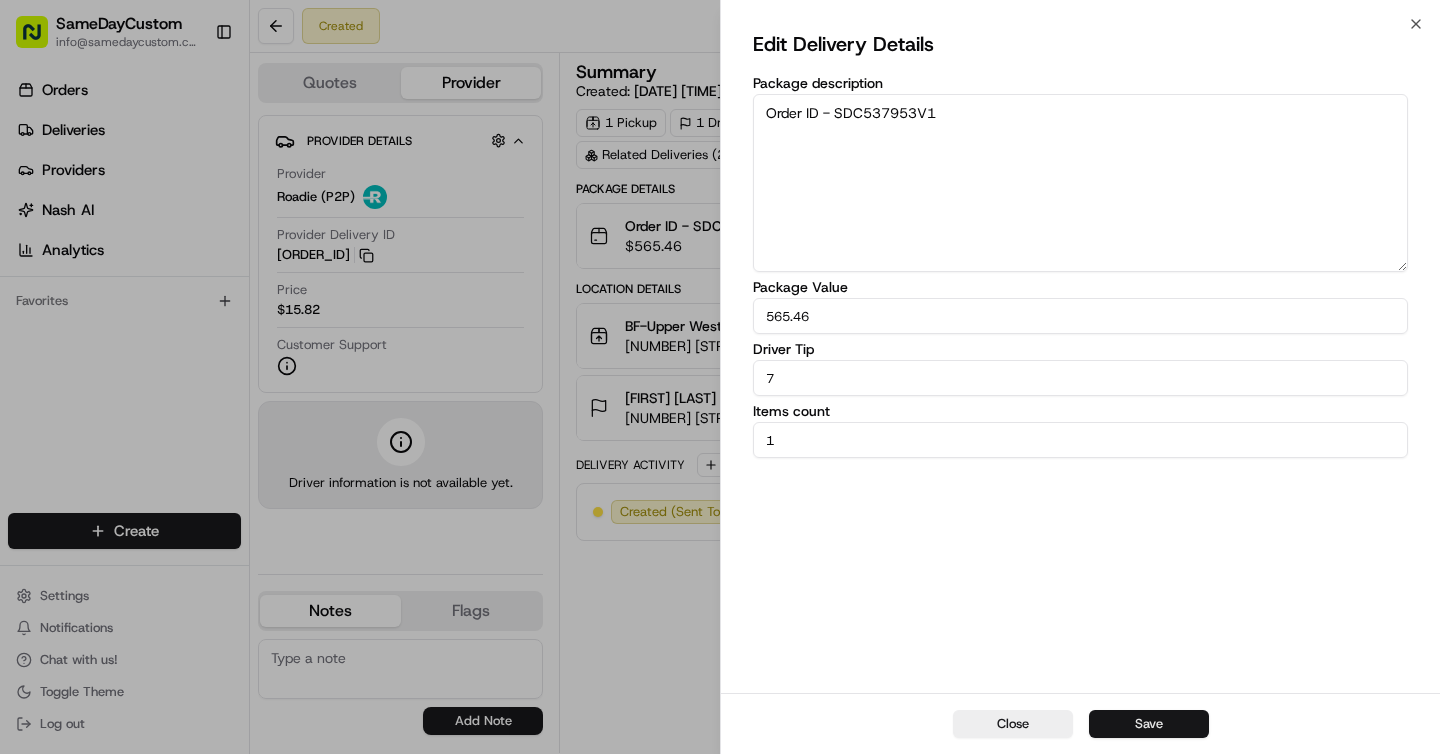 type on "7" 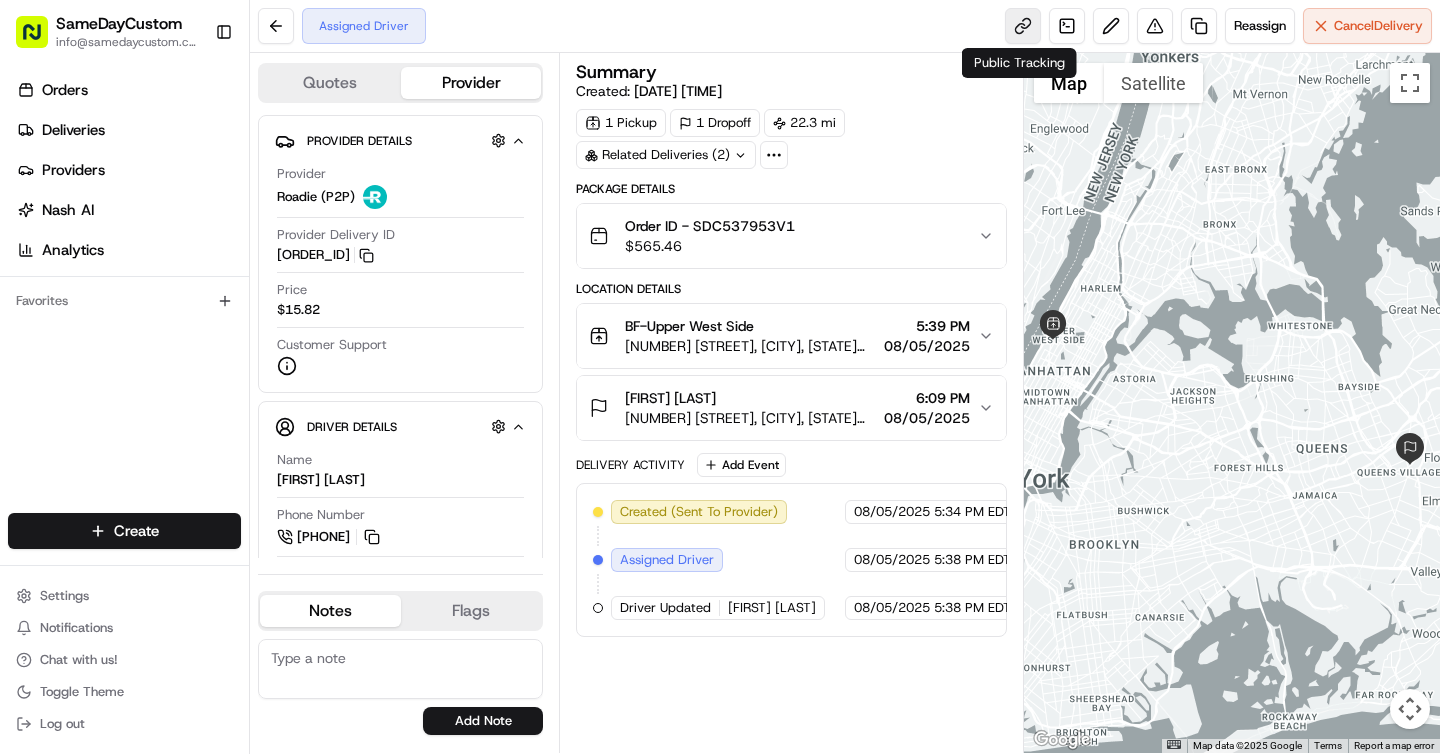 click at bounding box center [1023, 26] 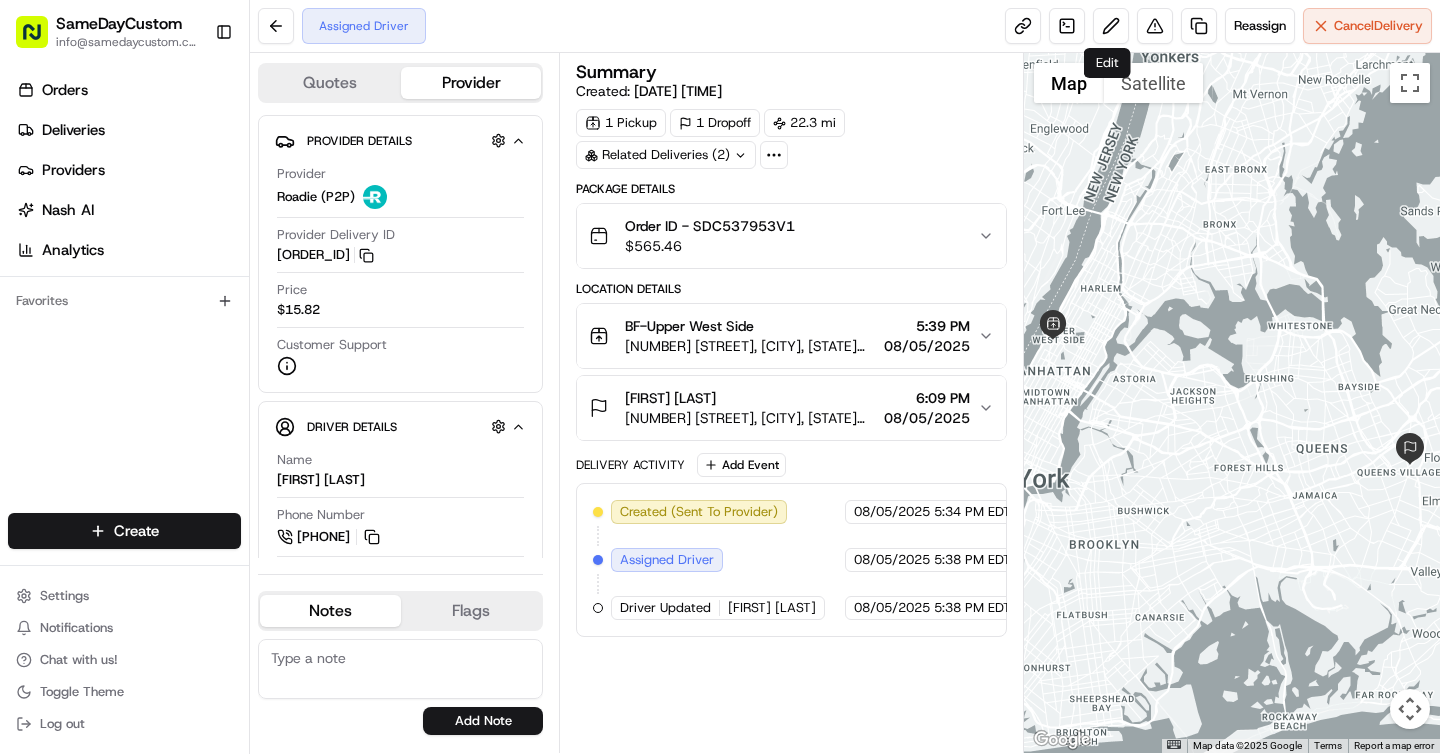 click on "Reassign Cancel  Delivery" at bounding box center [1218, 26] 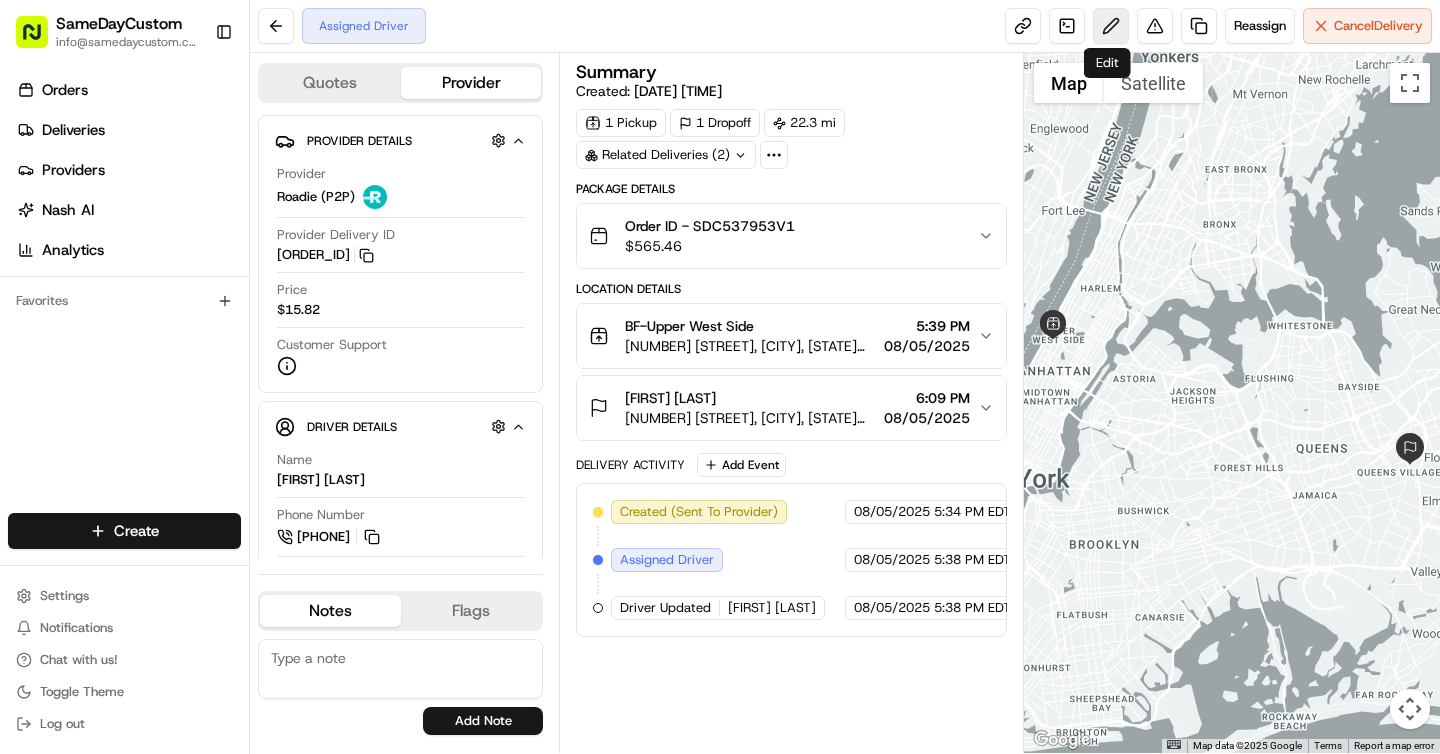click at bounding box center (1111, 26) 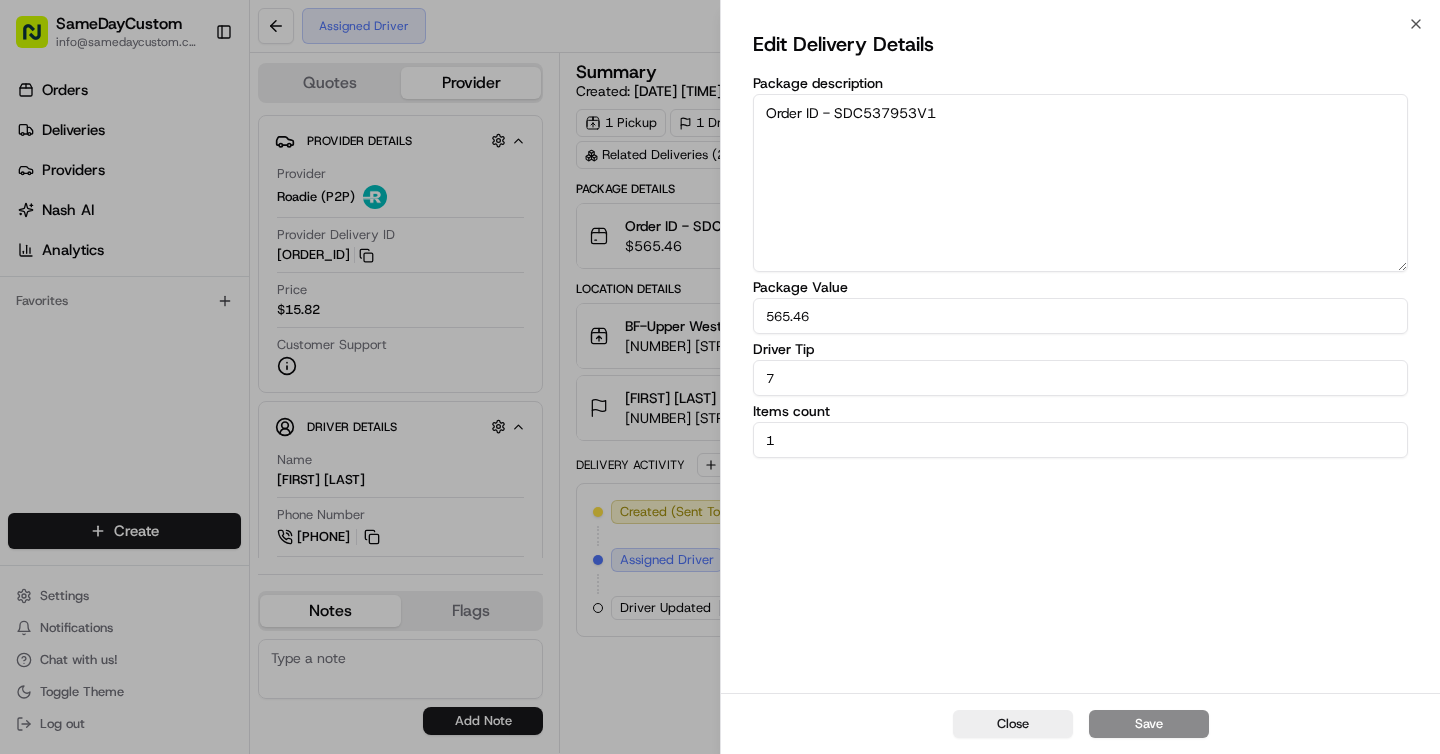 click on "7" at bounding box center [1080, 378] 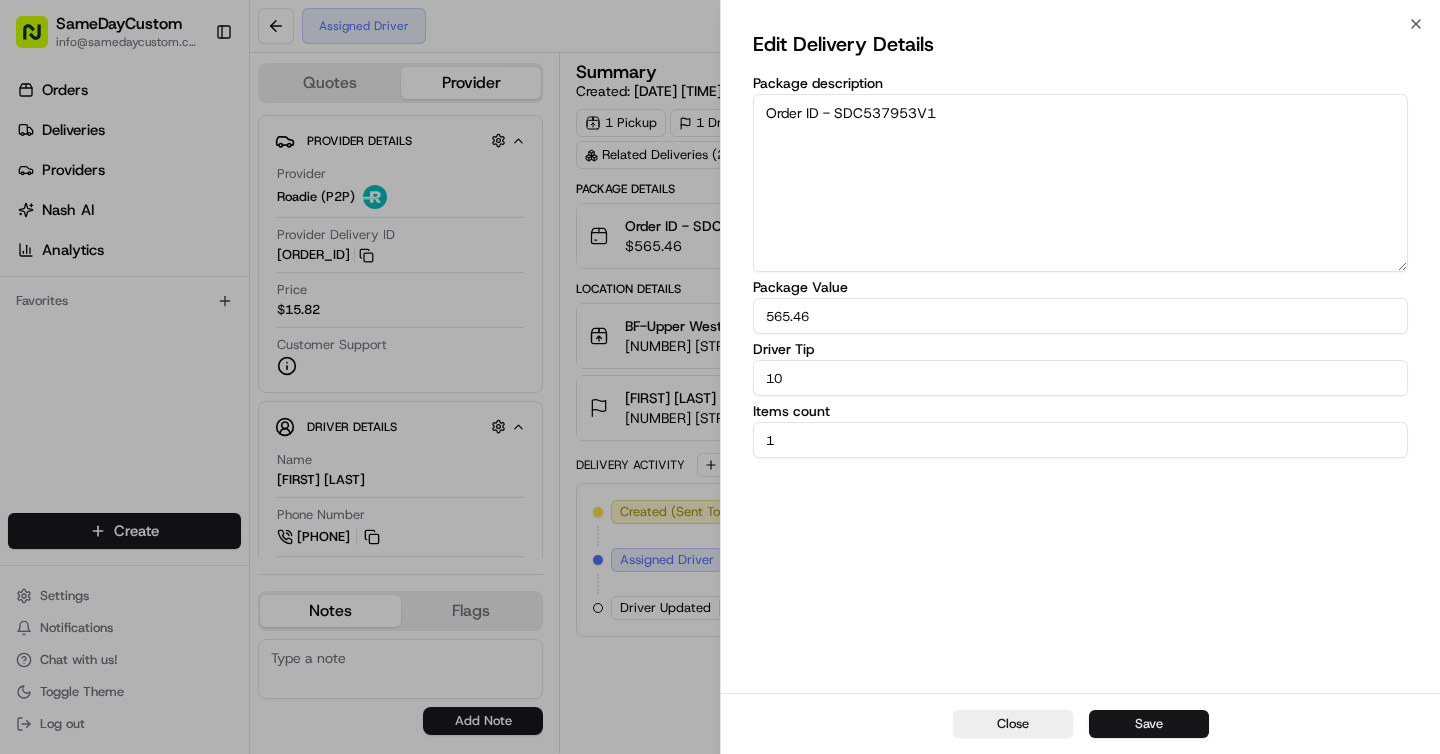 type on "10" 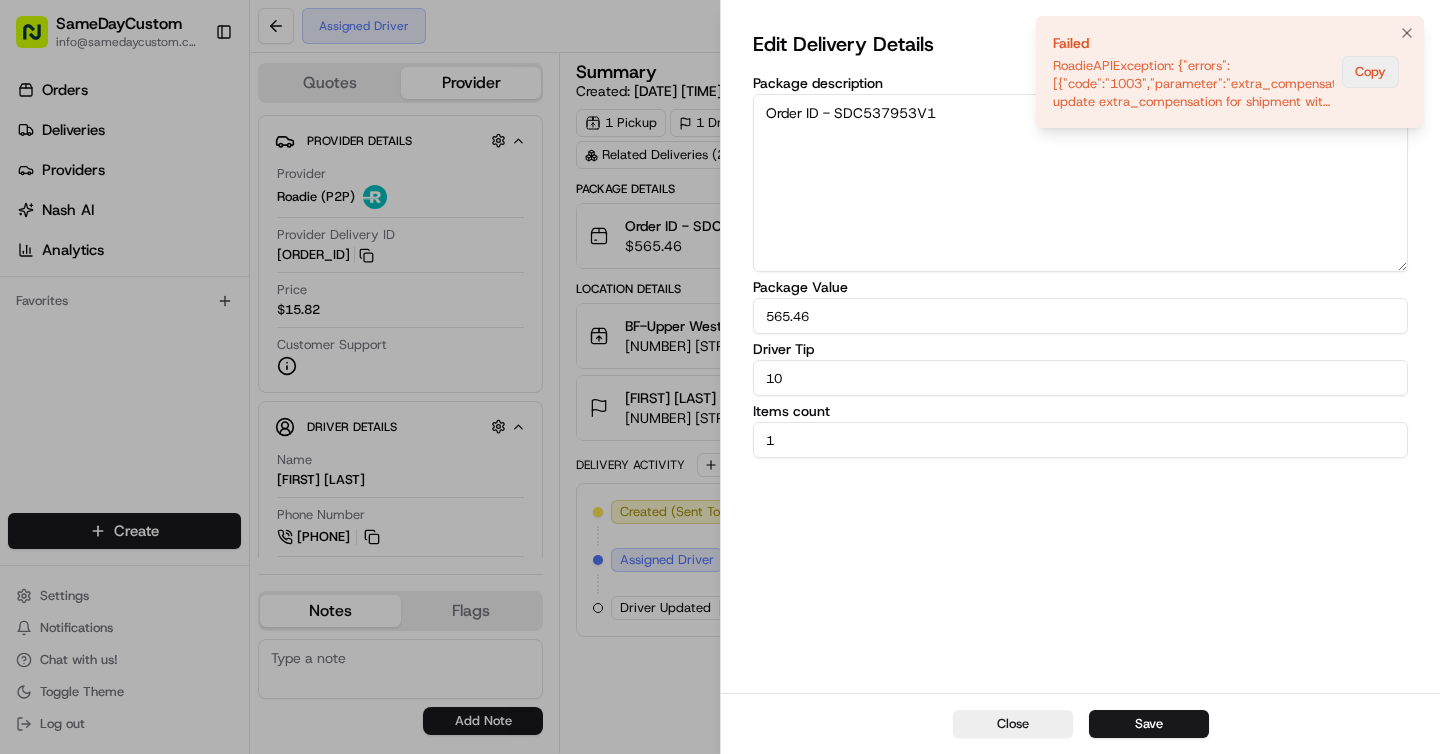 click on "Copy" at bounding box center (1370, 72) 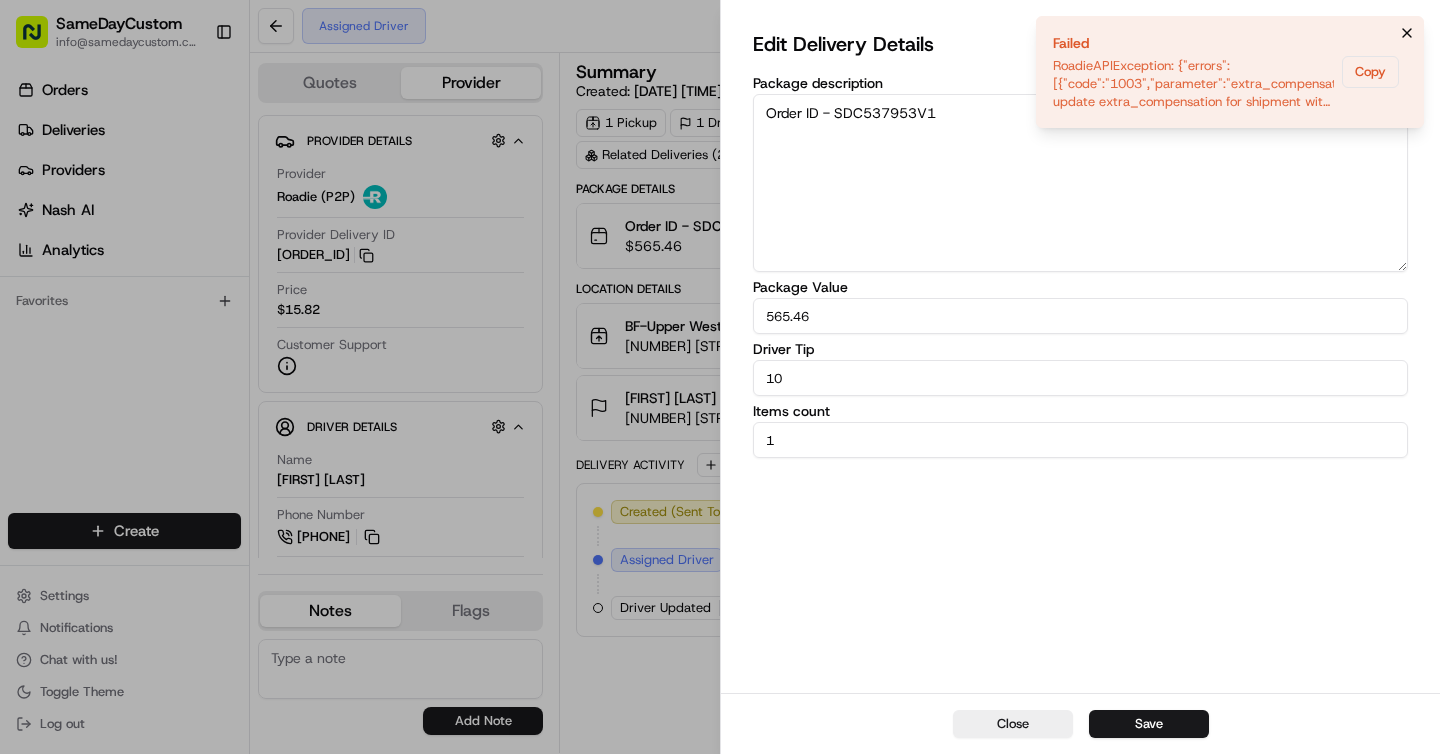 click 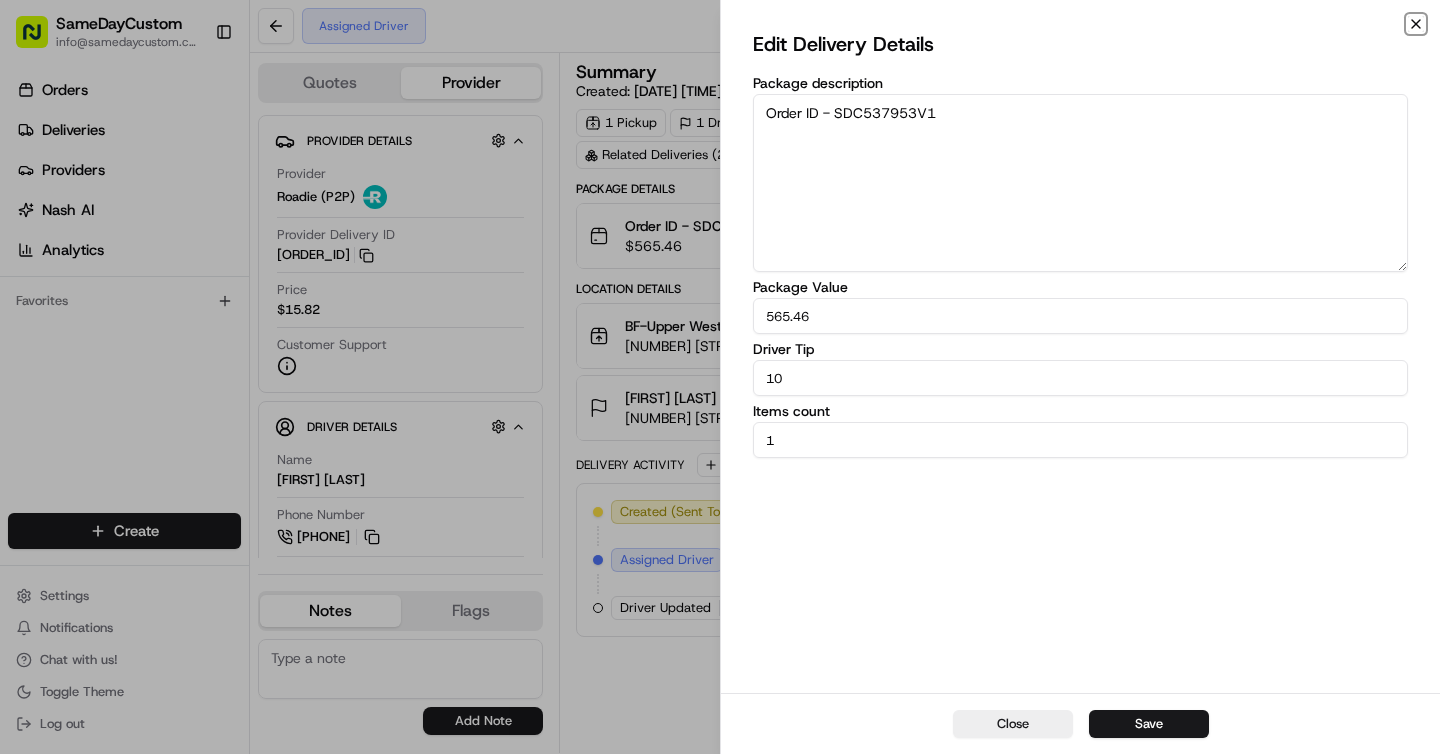 click 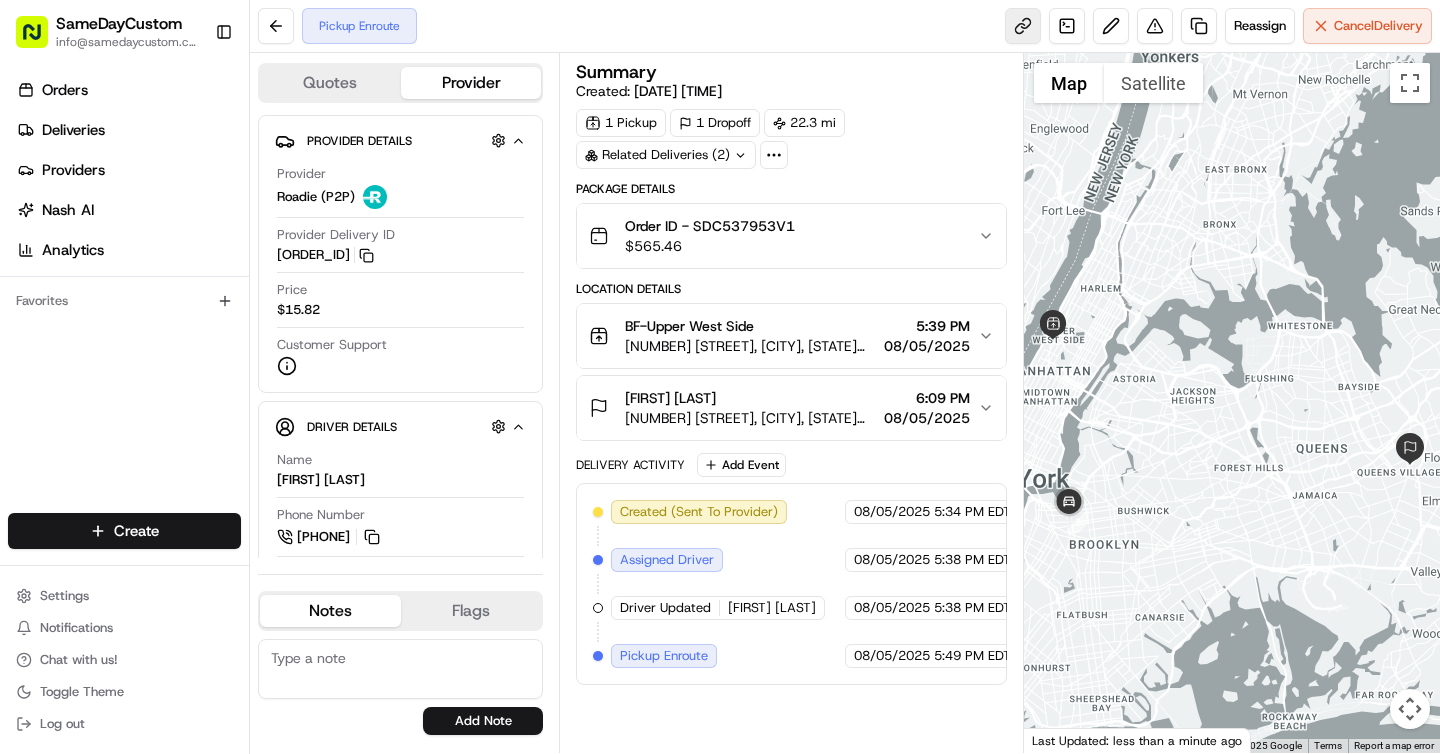 click at bounding box center (1023, 26) 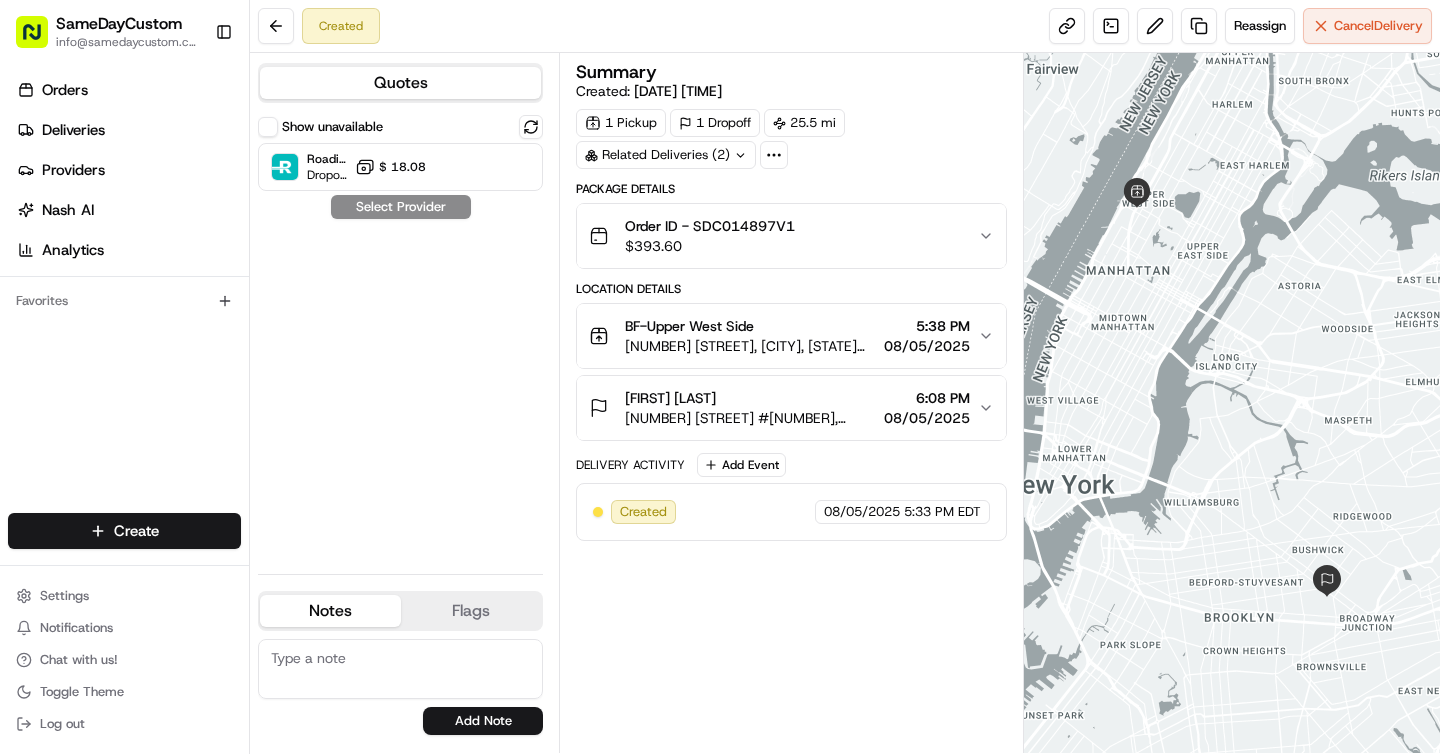 scroll, scrollTop: 0, scrollLeft: 0, axis: both 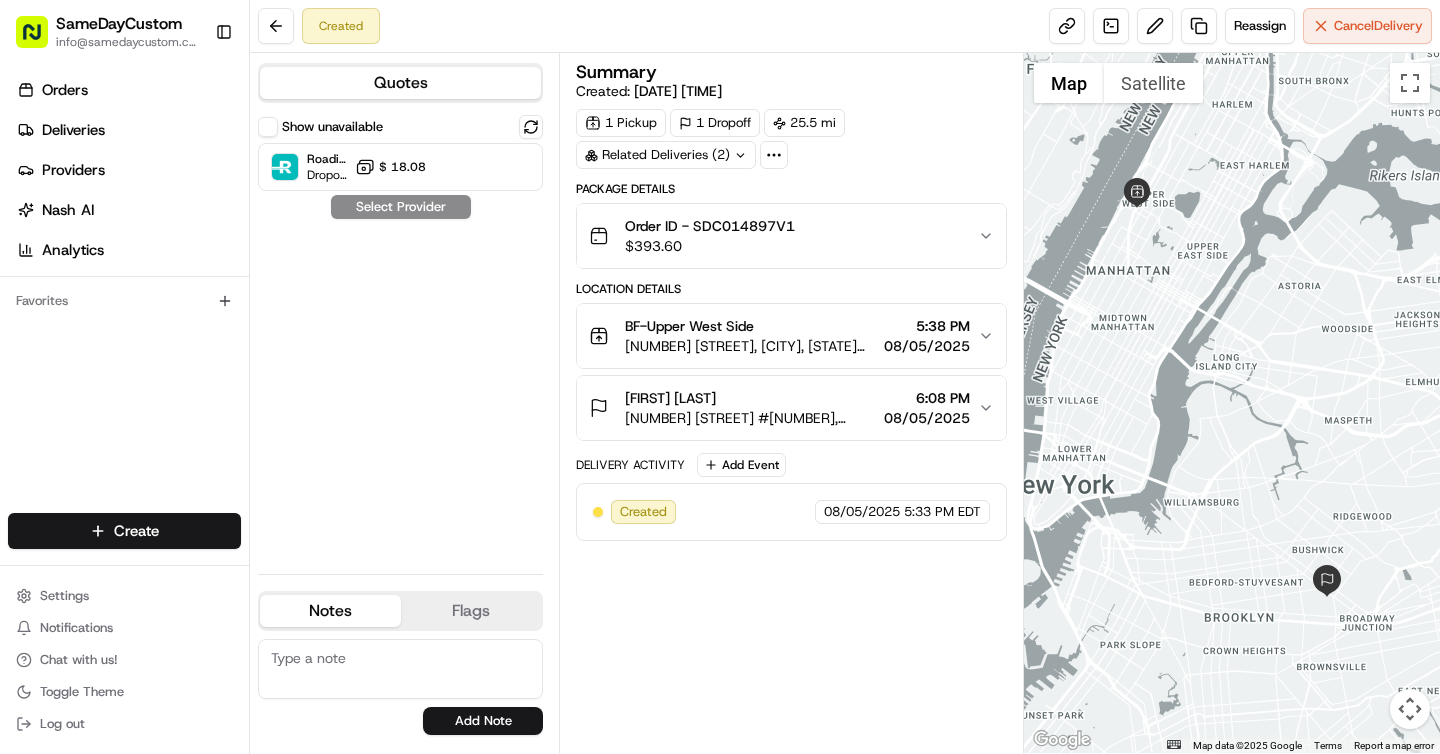 click on "Show unavailable Roadie (P2P) Dropoff ETA   - $   18.08 Select Provider" at bounding box center [400, 336] 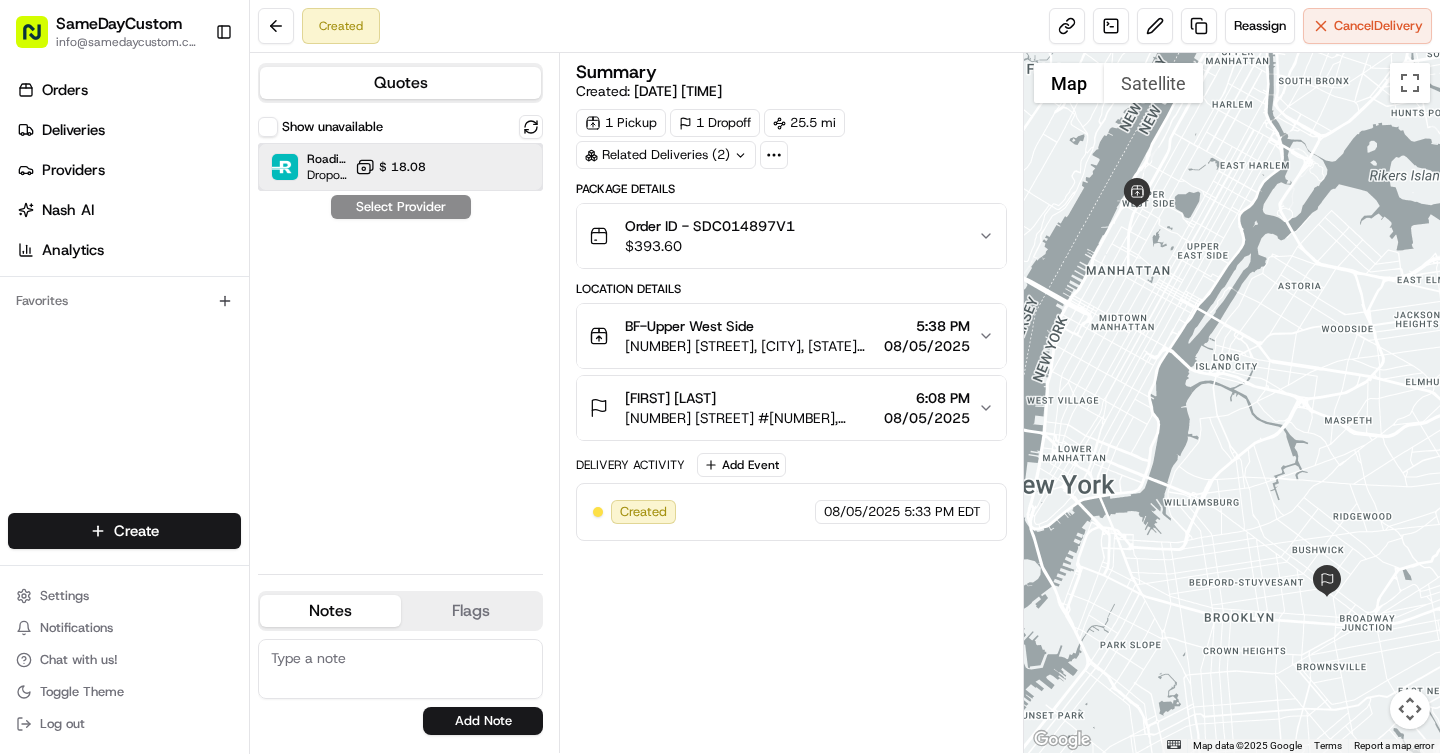 click on "Roadie (P2P) Dropoff ETA   - $   18.08" at bounding box center [400, 167] 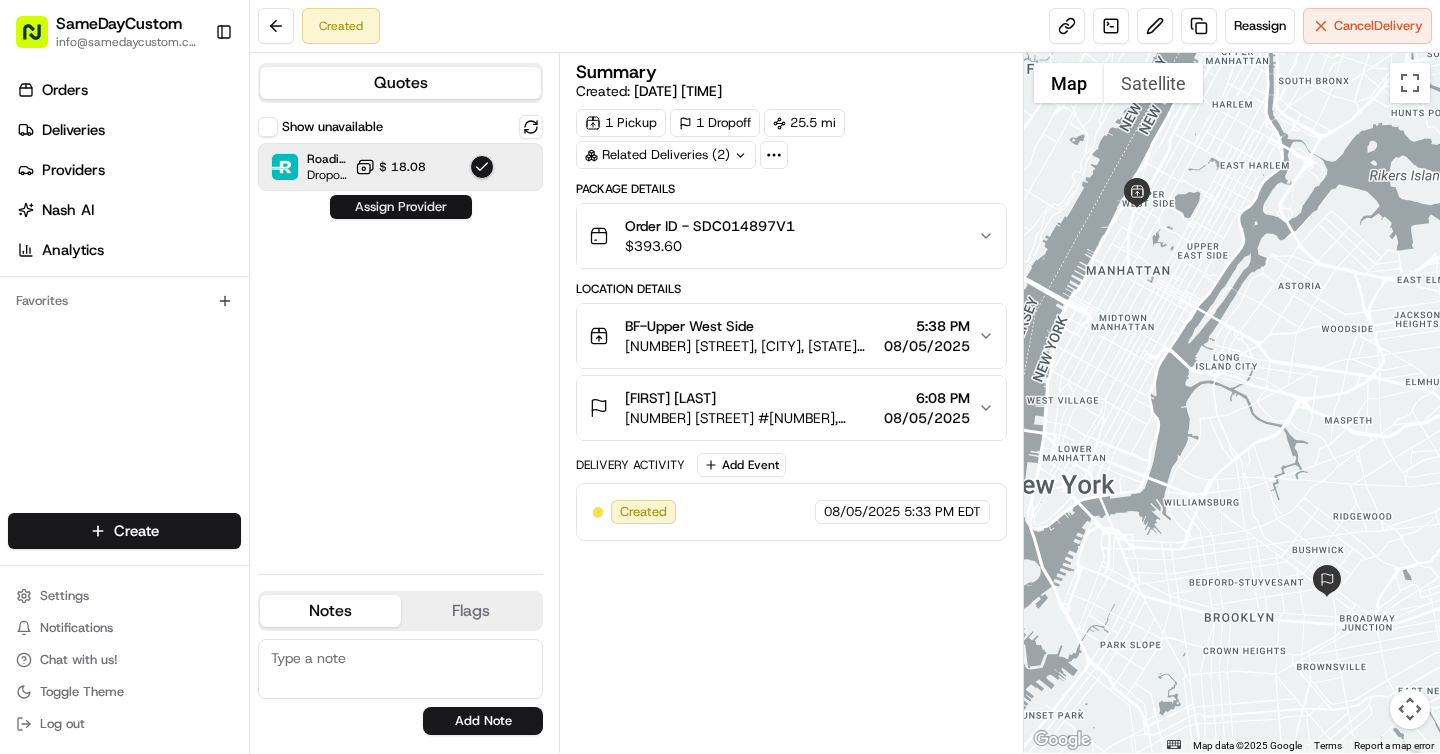 click on "Assign Provider" at bounding box center [401, 207] 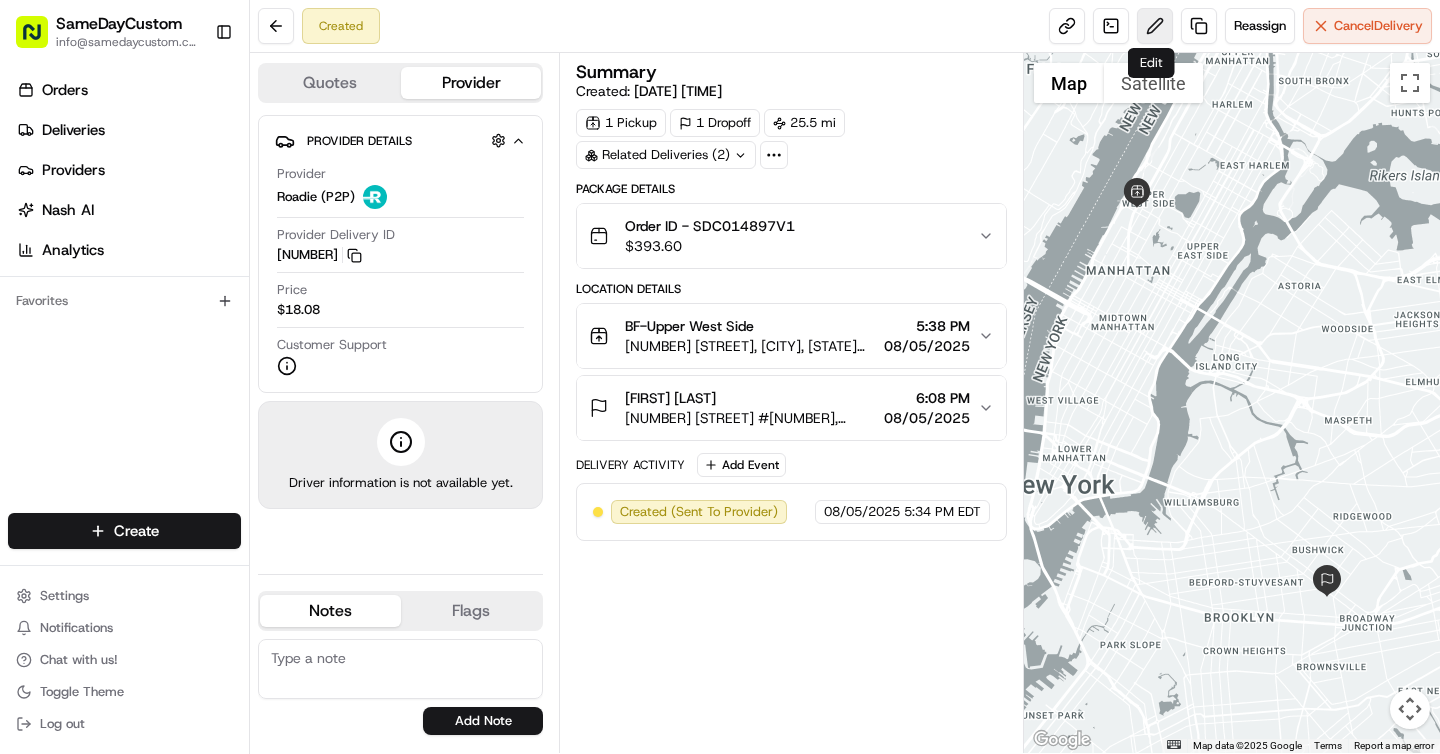 click at bounding box center (1155, 26) 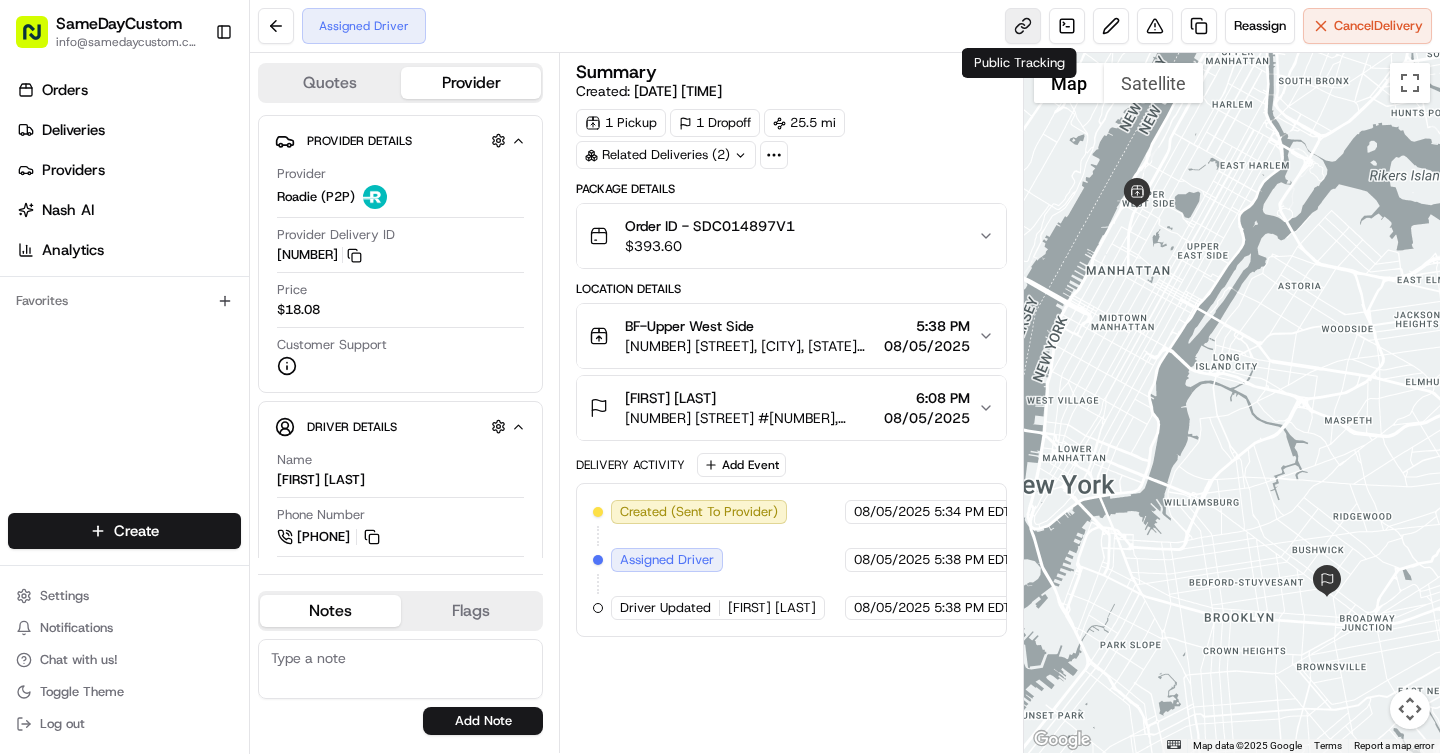 click at bounding box center [1023, 26] 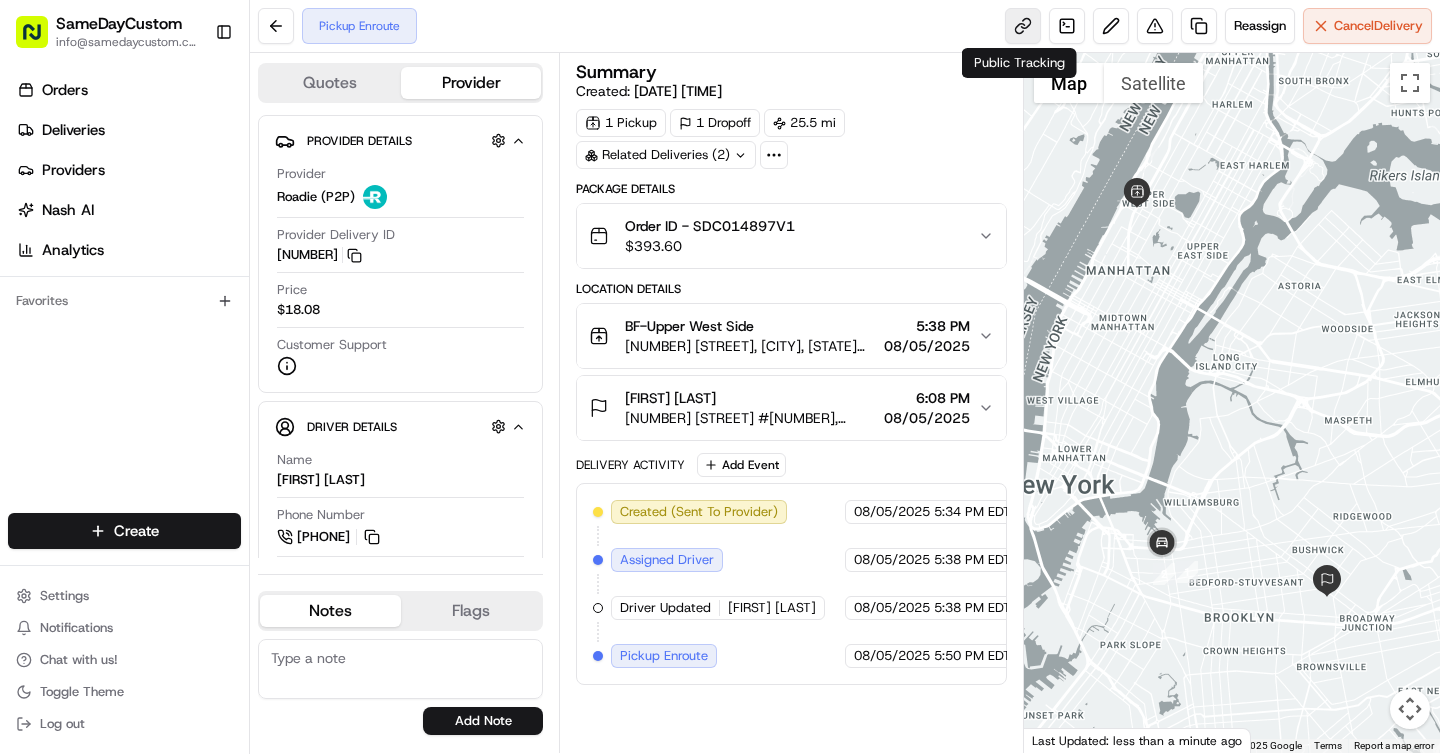 click at bounding box center (1023, 26) 